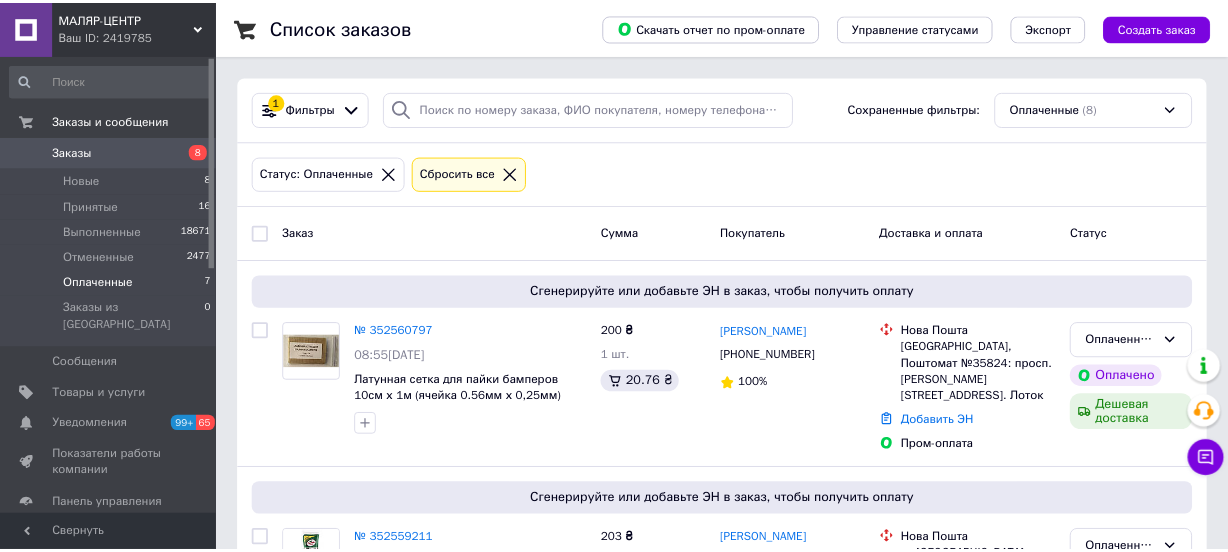 scroll, scrollTop: 0, scrollLeft: 0, axis: both 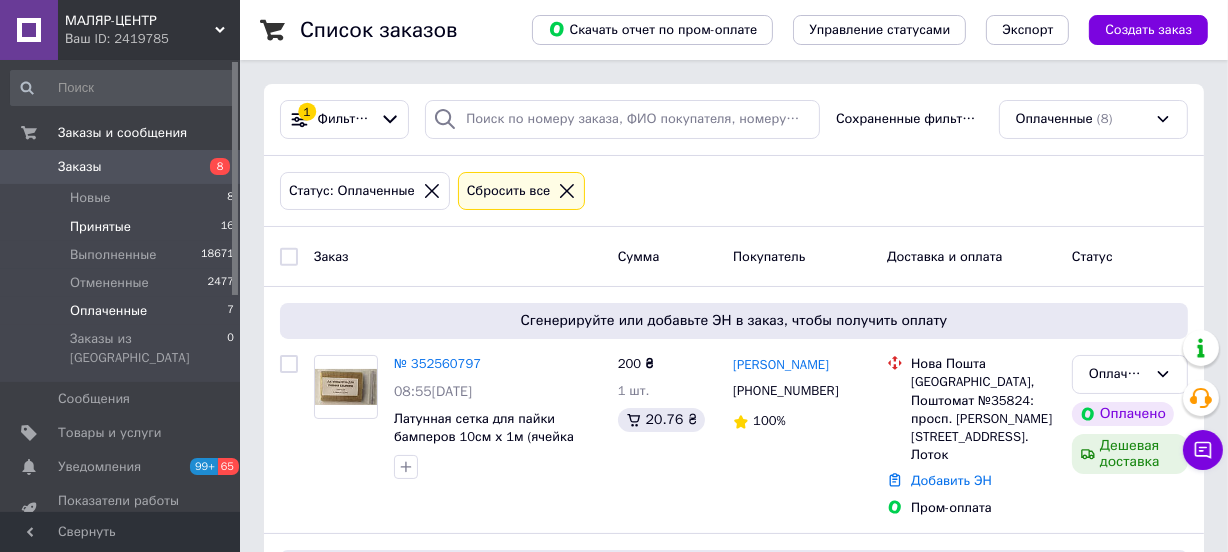 click on "Принятые" at bounding box center (100, 227) 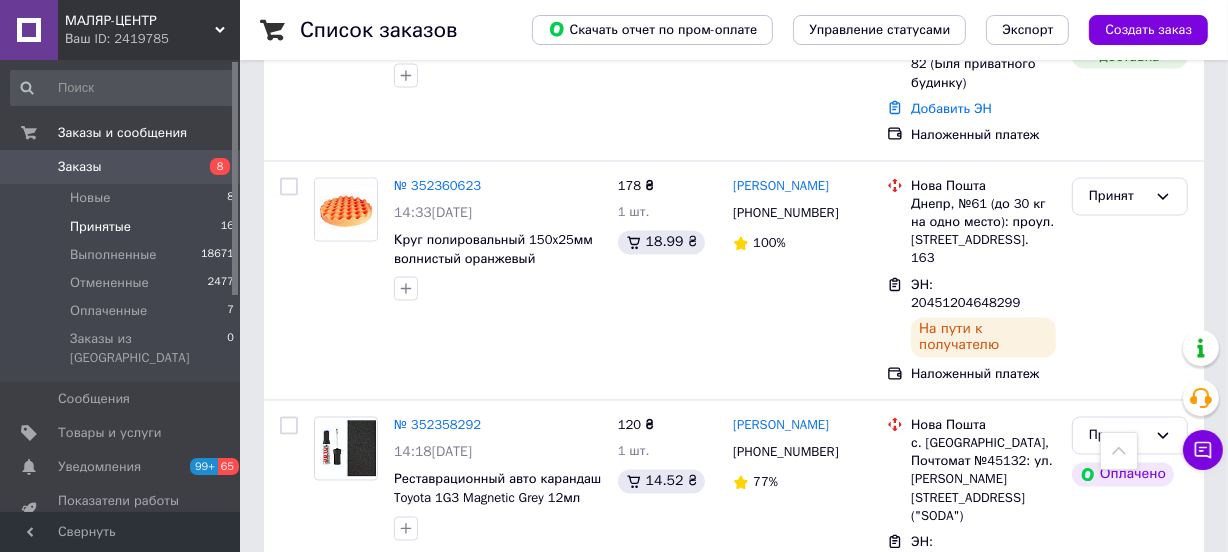 scroll, scrollTop: 3254, scrollLeft: 0, axis: vertical 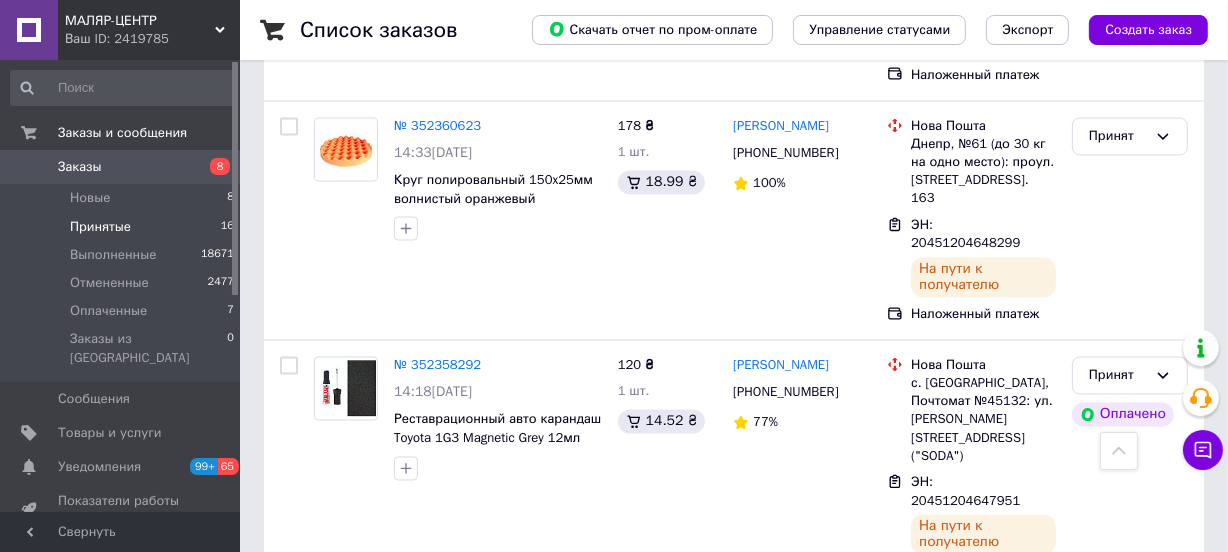 click 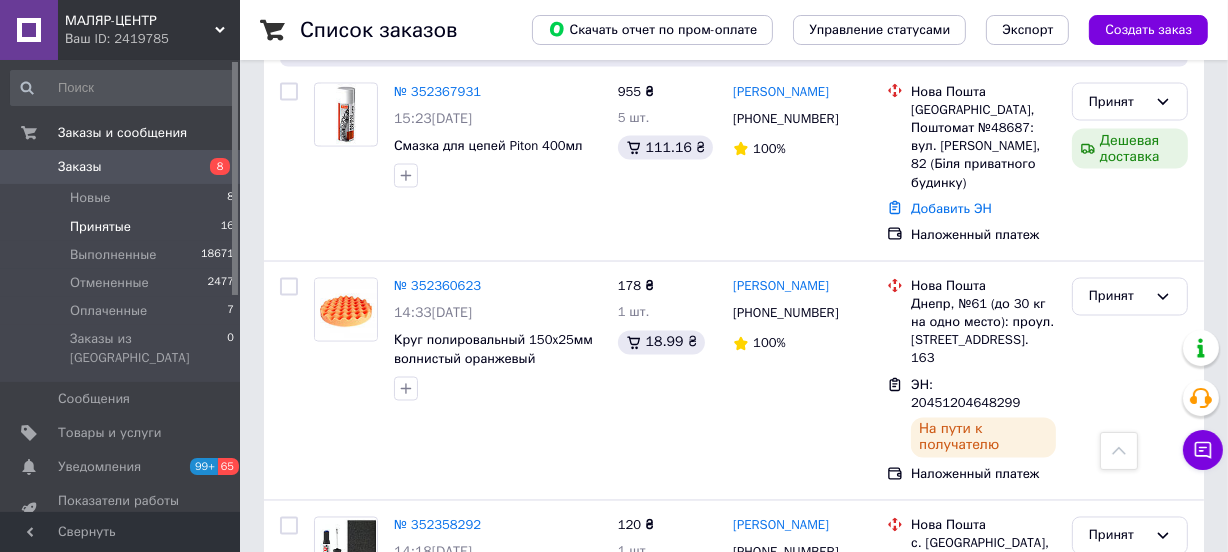scroll, scrollTop: 3072, scrollLeft: 0, axis: vertical 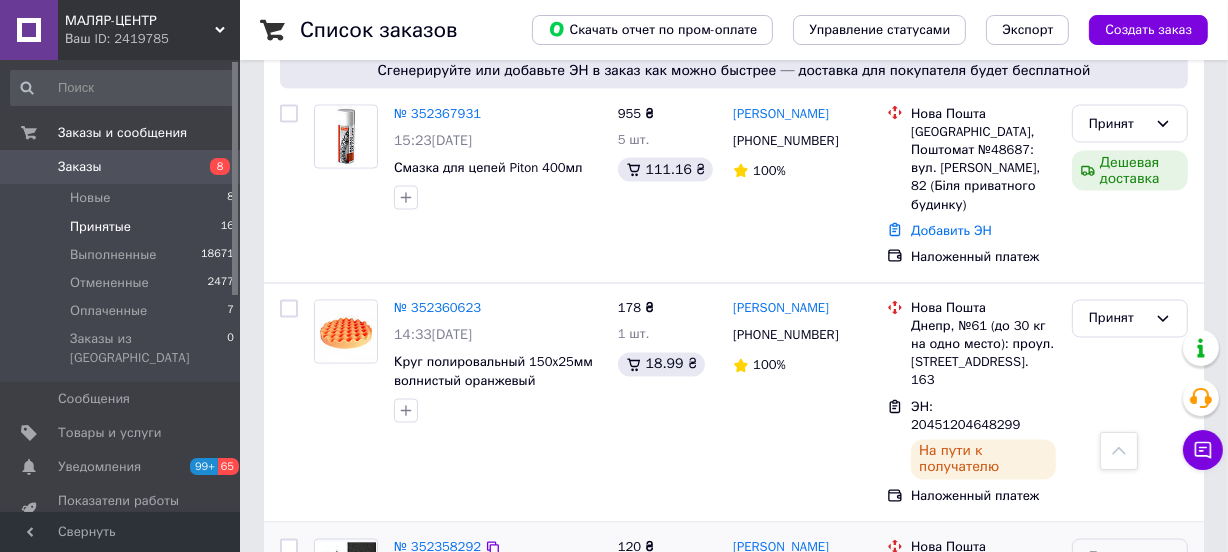click 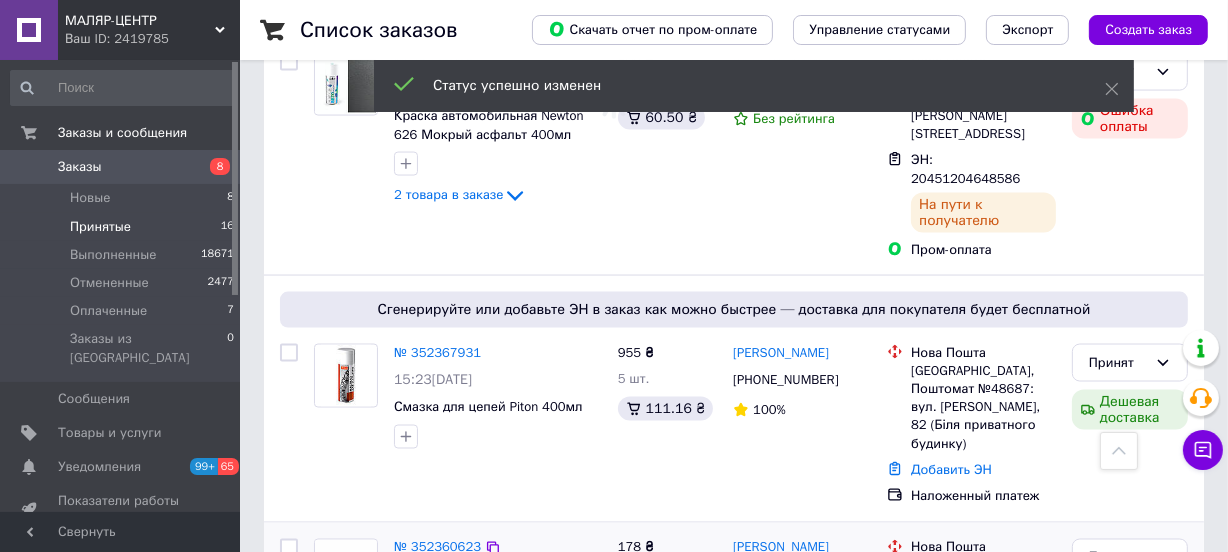 scroll, scrollTop: 2830, scrollLeft: 0, axis: vertical 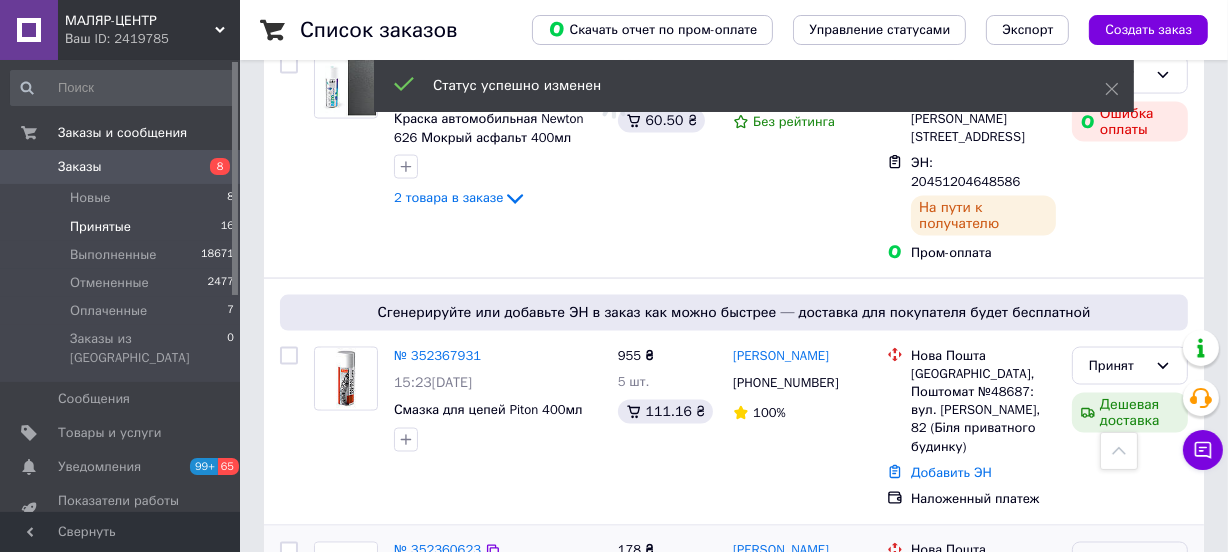 click 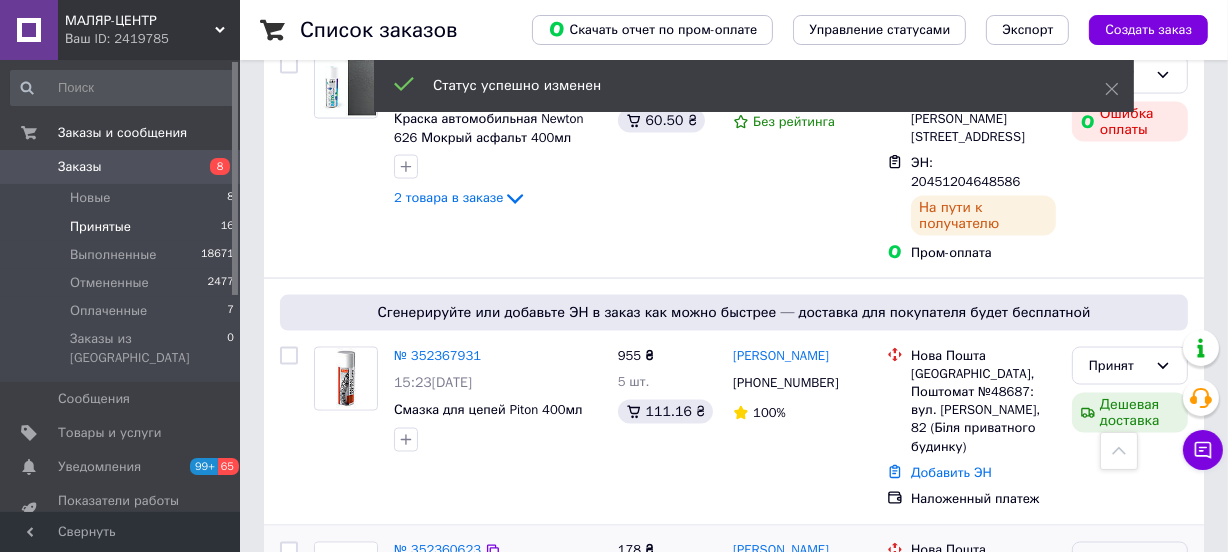 click on "Выполнен" at bounding box center (1130, 602) 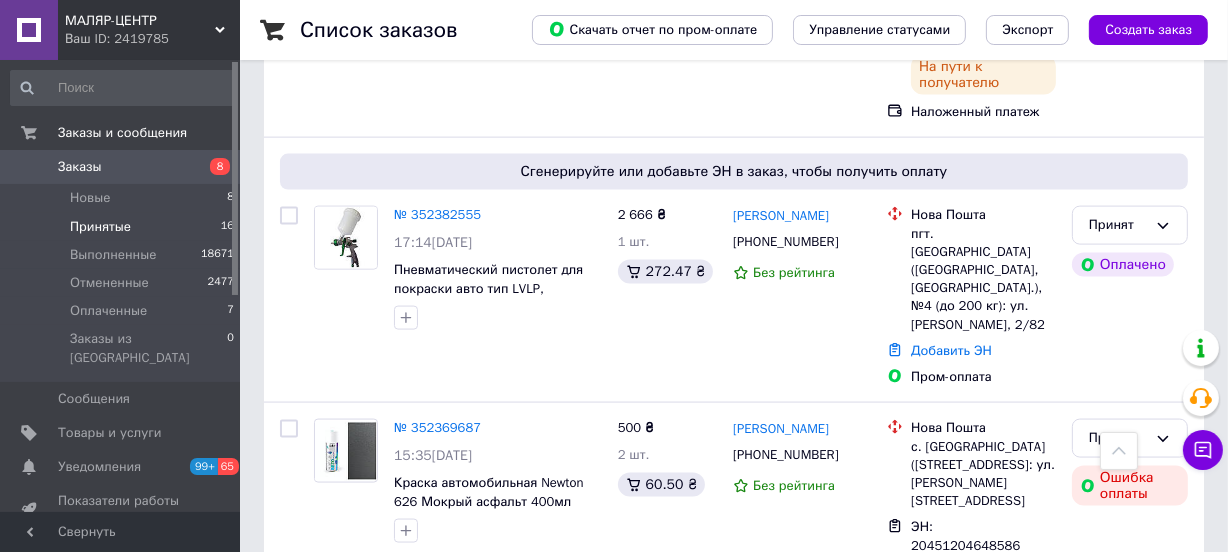 scroll, scrollTop: 2345, scrollLeft: 0, axis: vertical 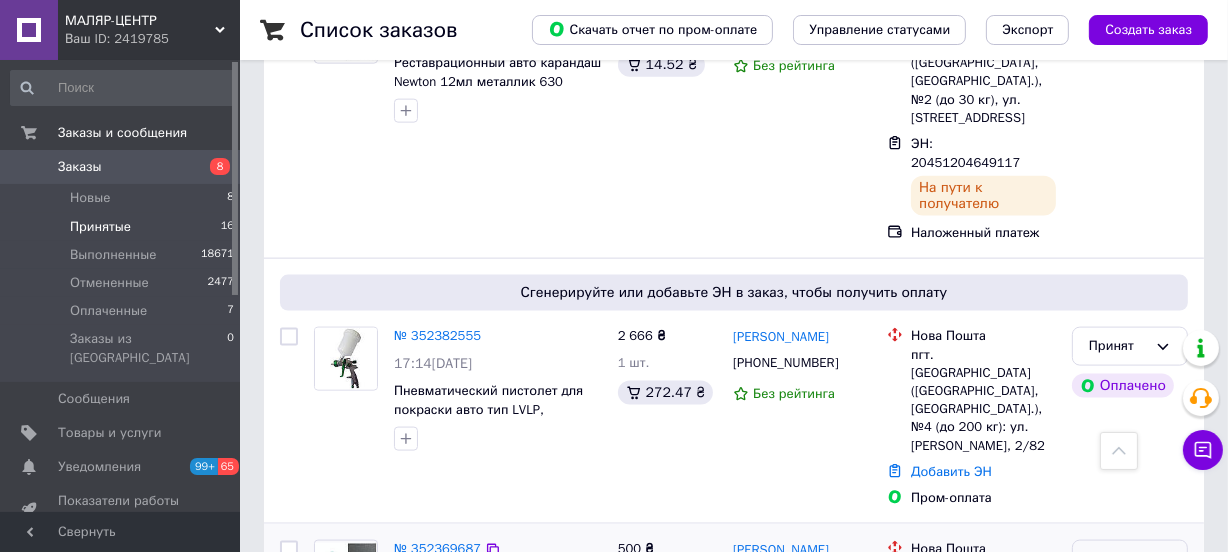 click 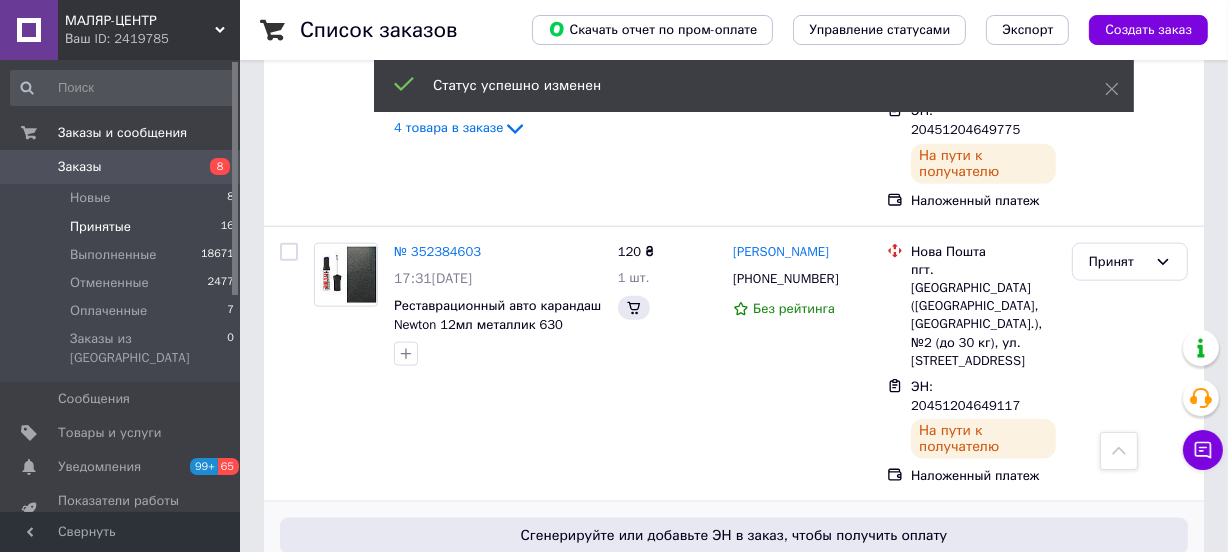 scroll, scrollTop: 1920, scrollLeft: 0, axis: vertical 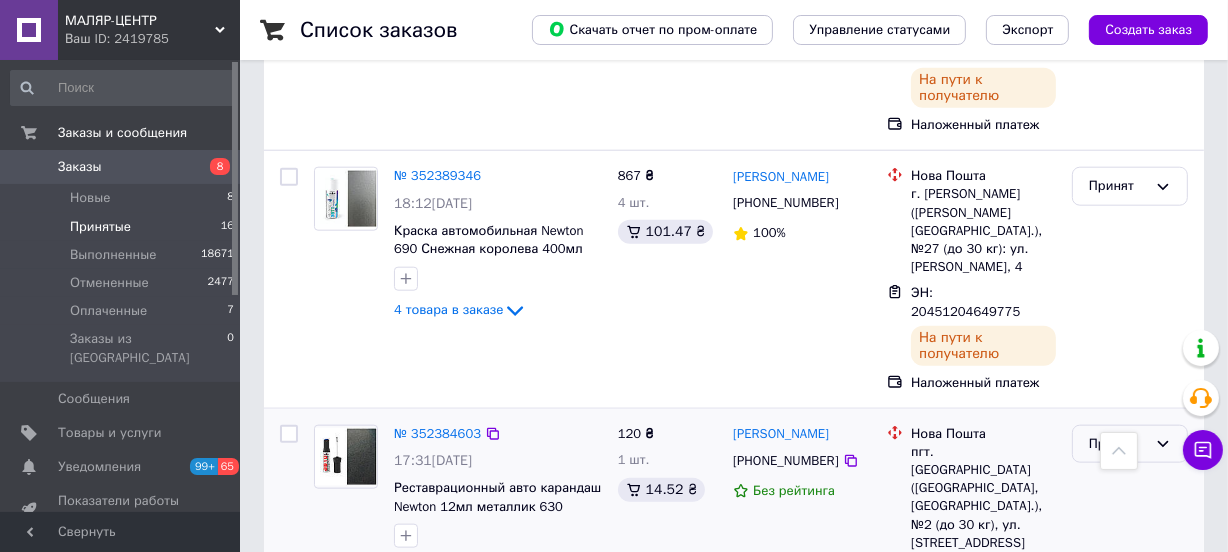click 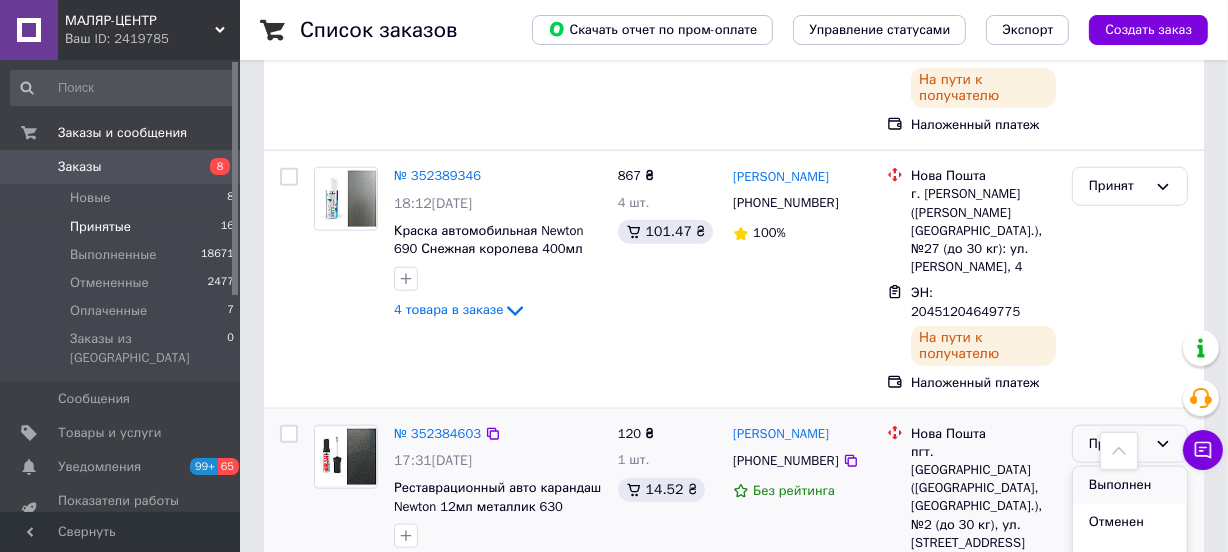 click on "Выполнен" at bounding box center [1130, 485] 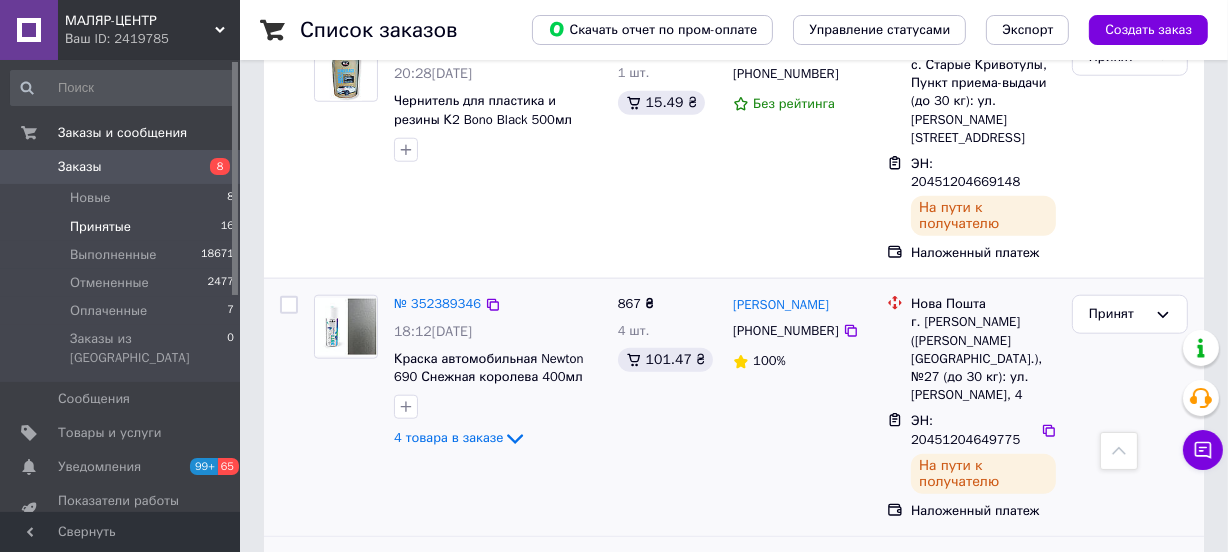 scroll, scrollTop: 1679, scrollLeft: 0, axis: vertical 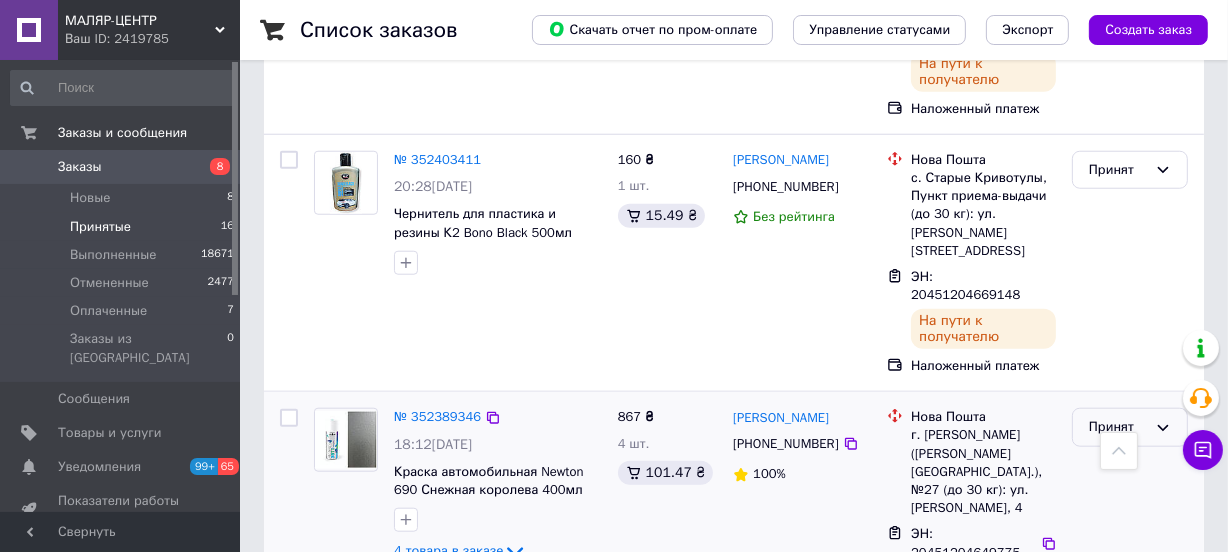 click on "Принят" at bounding box center (1130, 427) 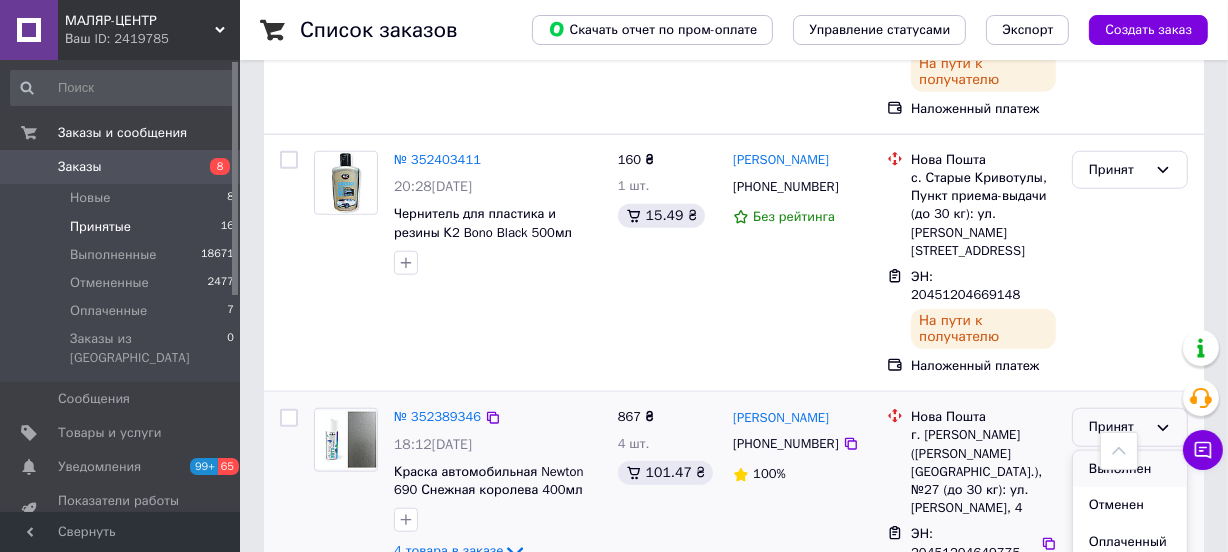click on "Выполнен" at bounding box center [1130, 469] 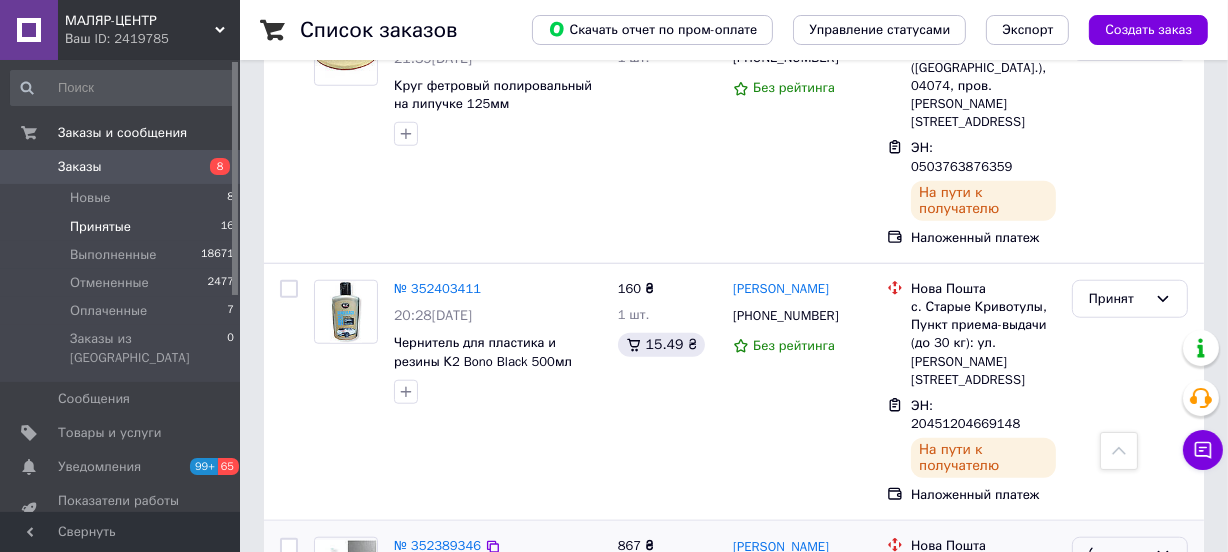 scroll, scrollTop: 1497, scrollLeft: 0, axis: vertical 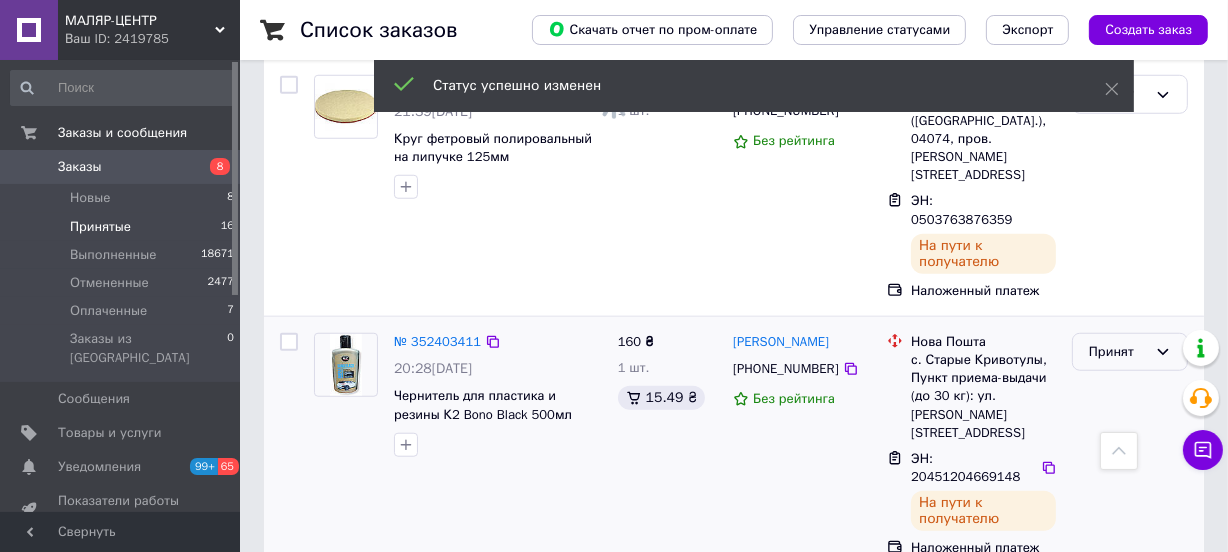 click 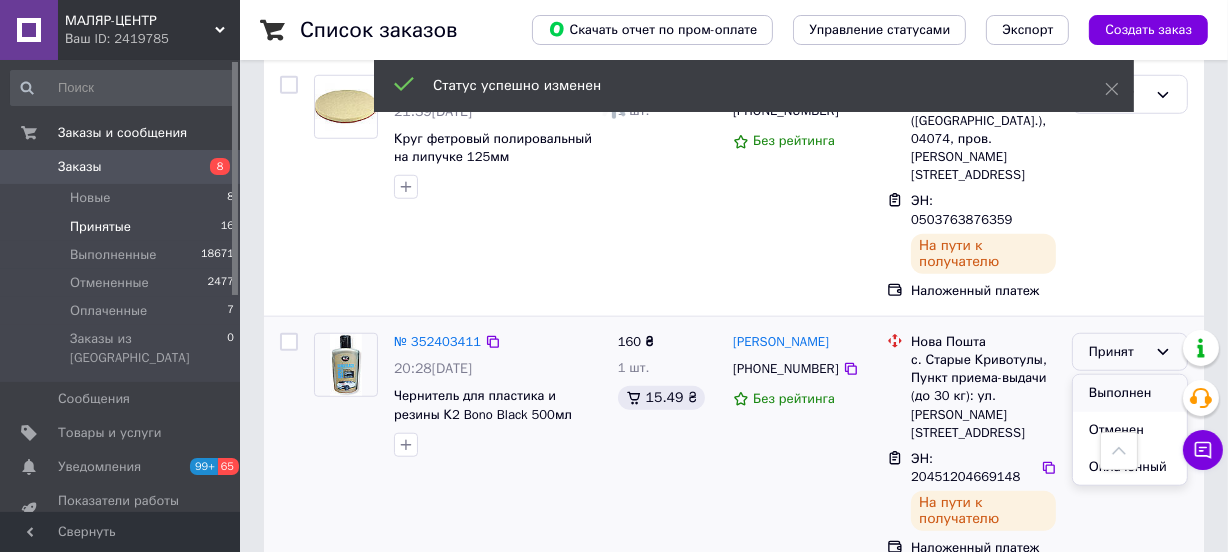 click on "Выполнен" at bounding box center (1130, 393) 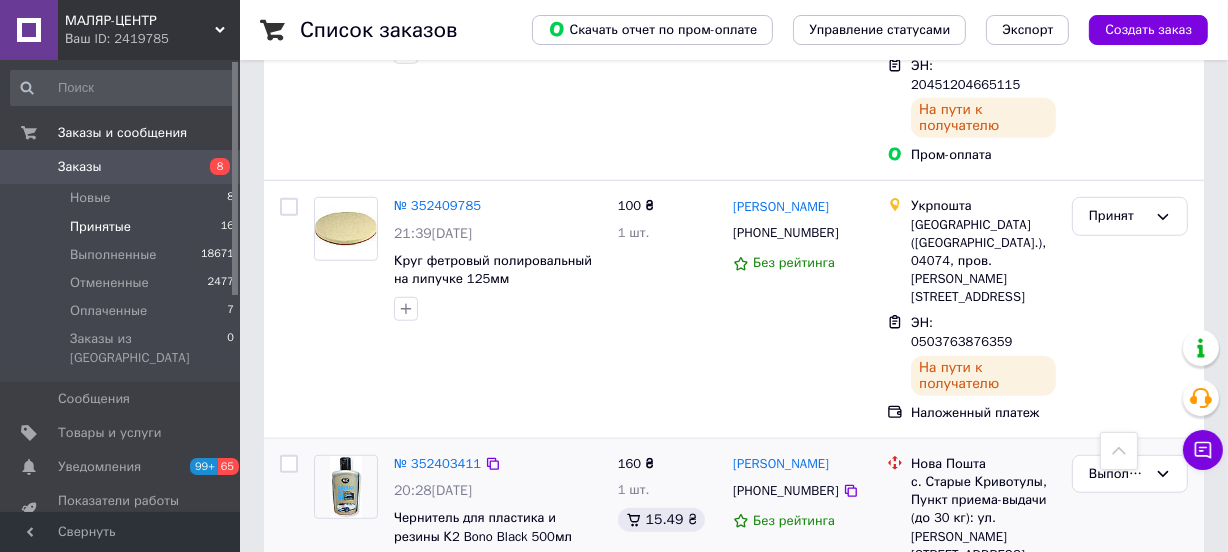 scroll, scrollTop: 1254, scrollLeft: 0, axis: vertical 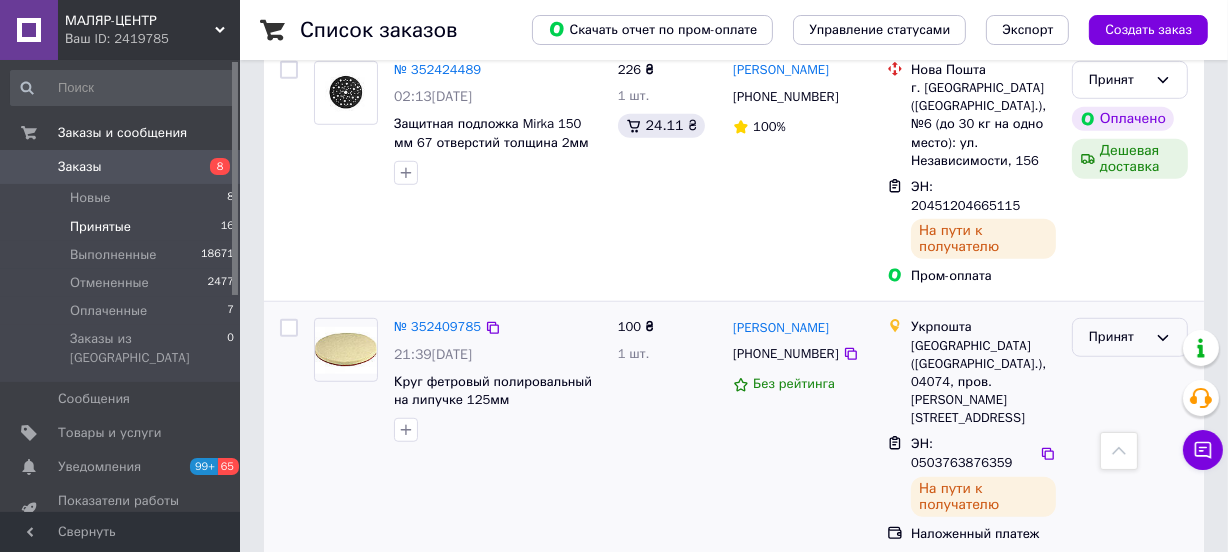 click on "Принят" at bounding box center (1118, 337) 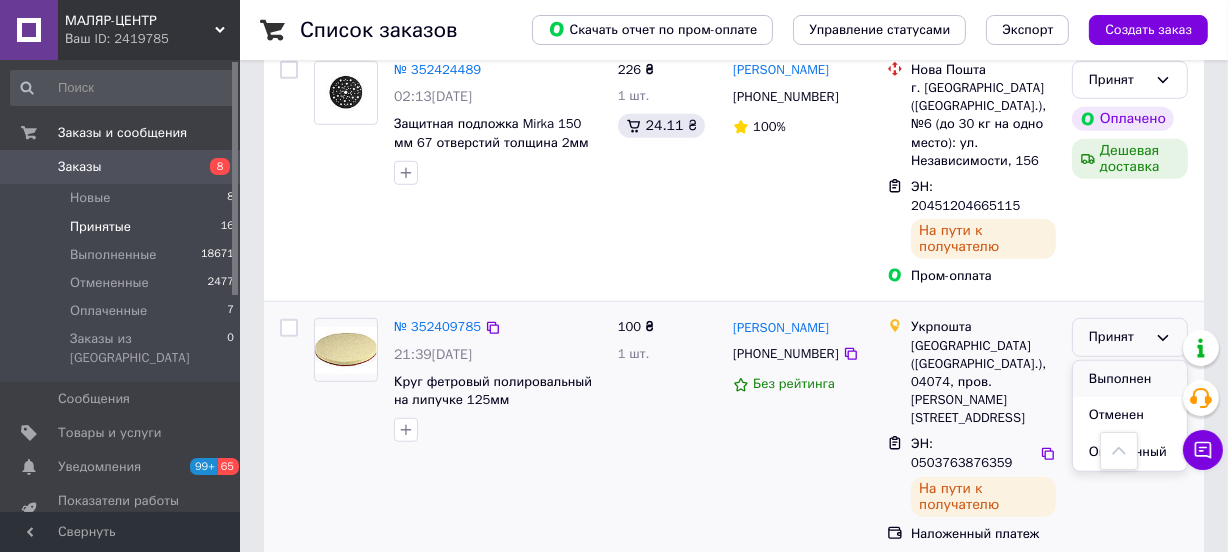 click on "Выполнен" at bounding box center (1130, 379) 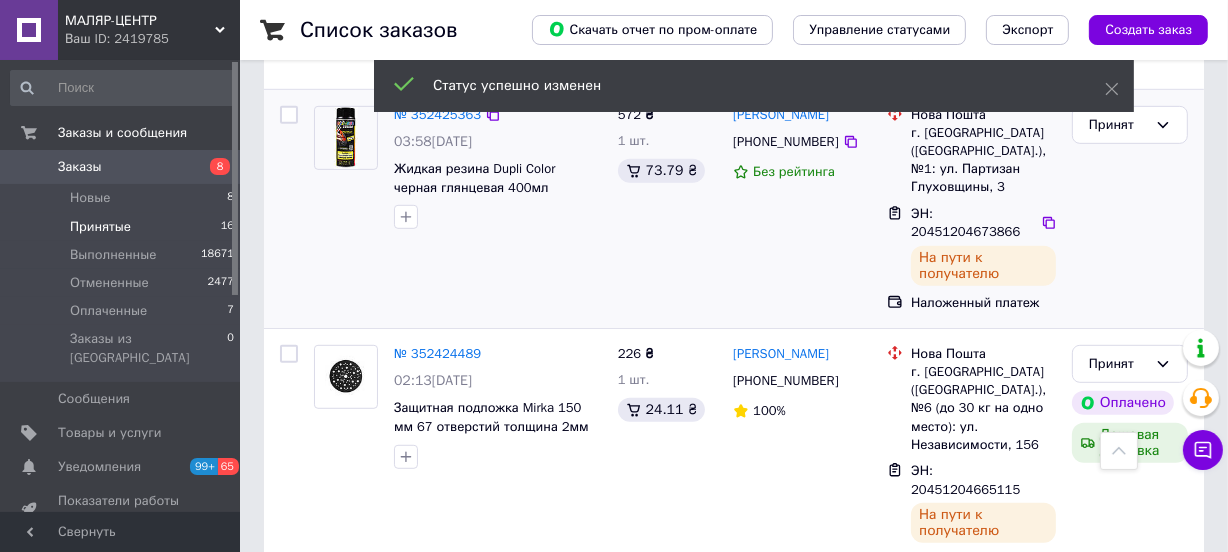 scroll, scrollTop: 951, scrollLeft: 0, axis: vertical 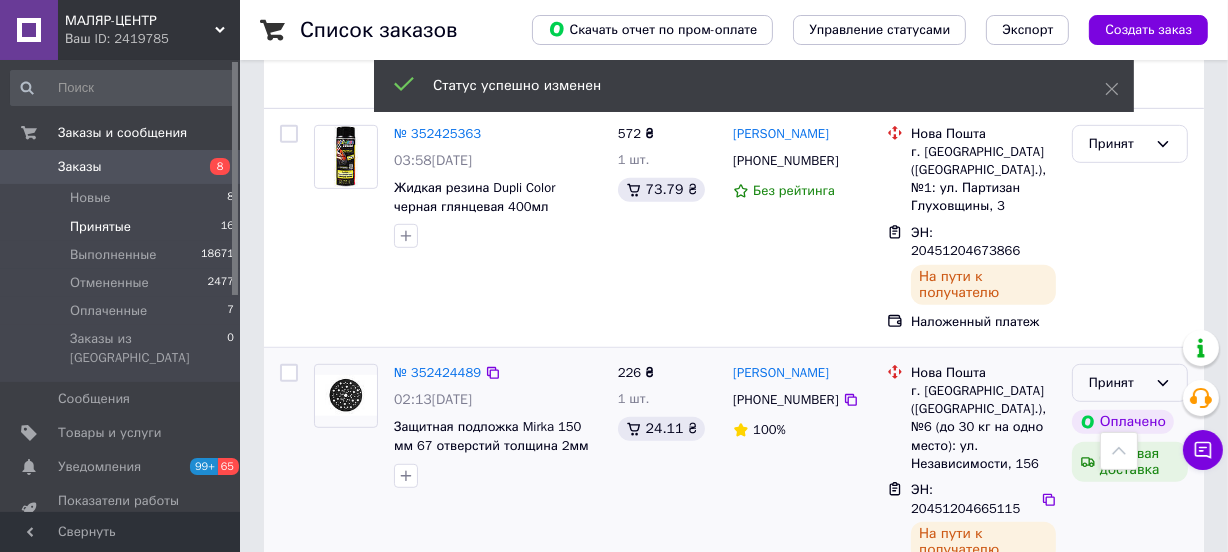 click on "Принят" at bounding box center [1118, 383] 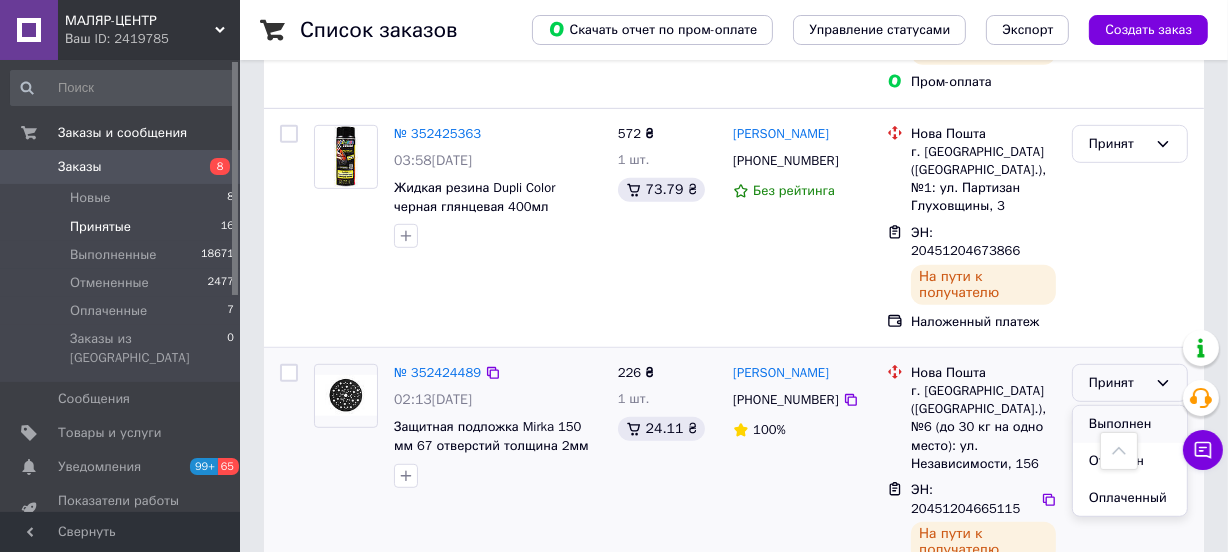 click on "Выполнен" at bounding box center [1130, 424] 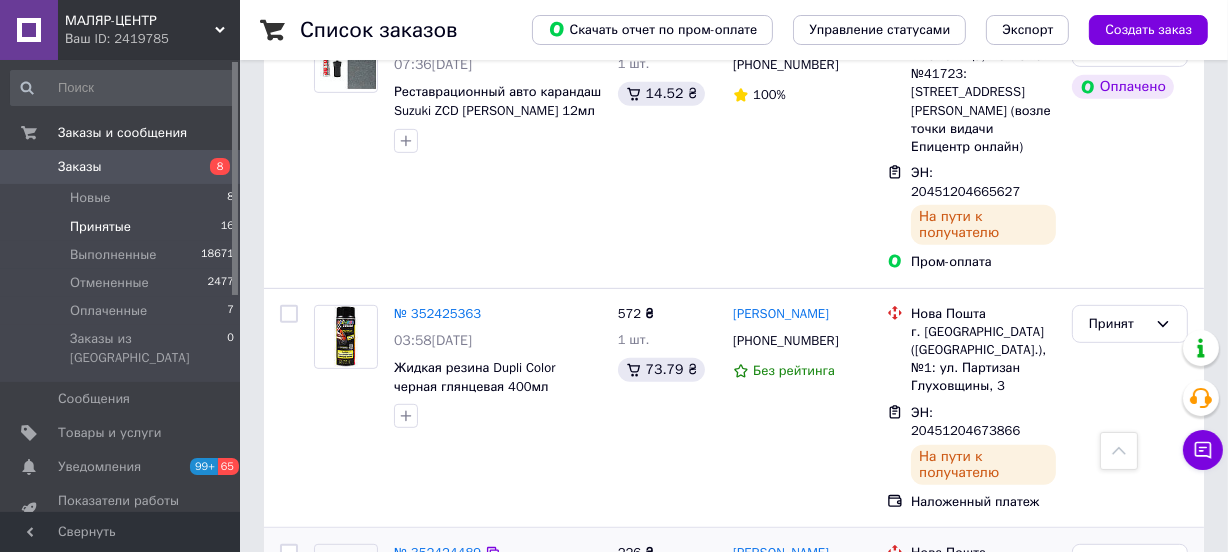 scroll, scrollTop: 770, scrollLeft: 0, axis: vertical 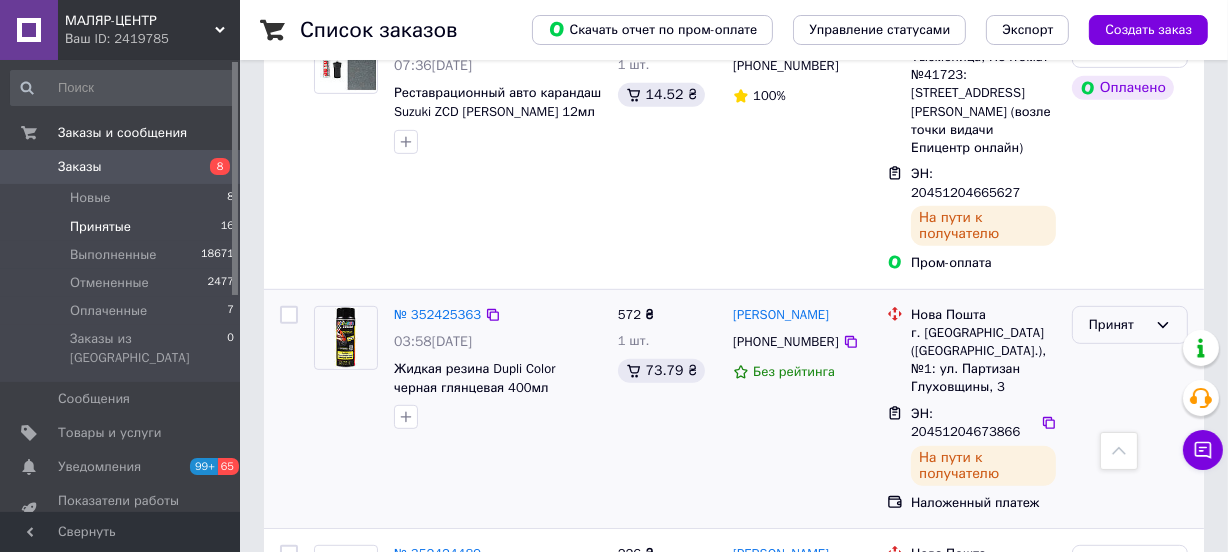 click on "Принят" at bounding box center (1118, 325) 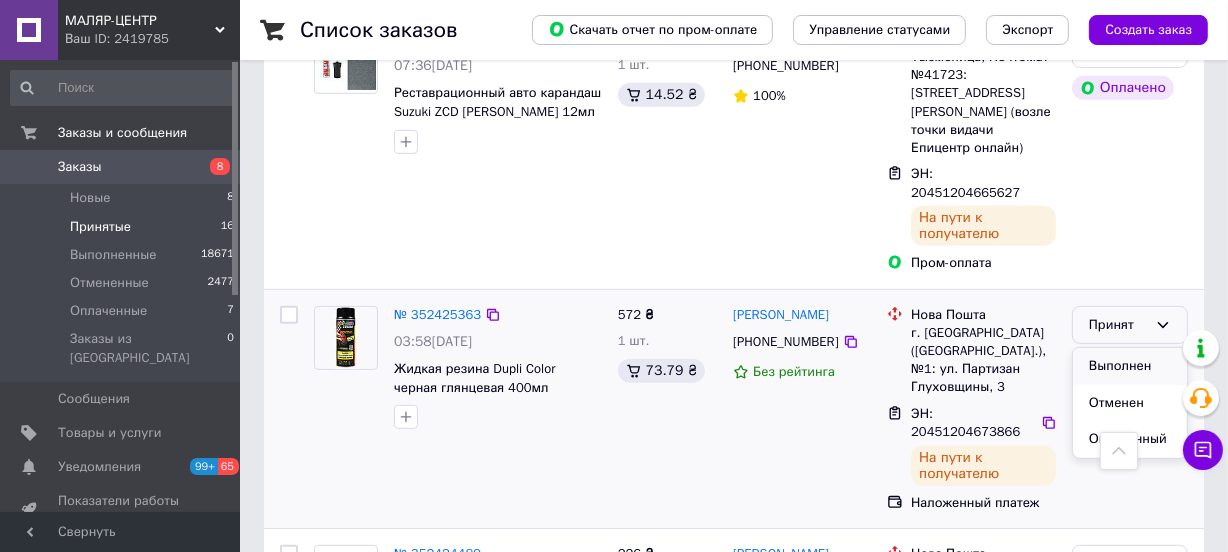 click on "Выполнен" at bounding box center [1130, 366] 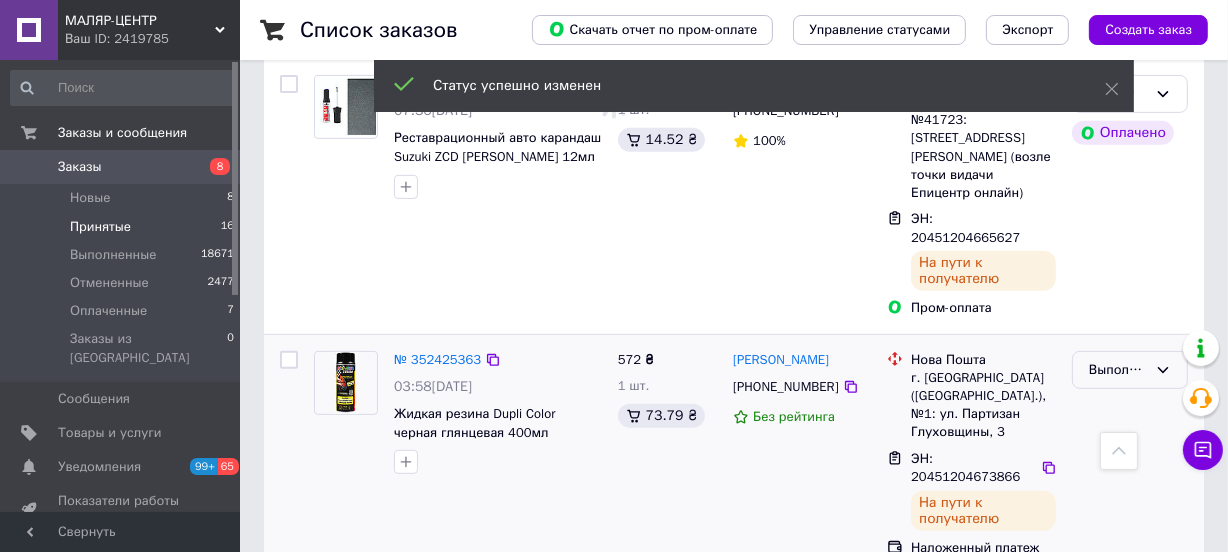 scroll, scrollTop: 588, scrollLeft: 0, axis: vertical 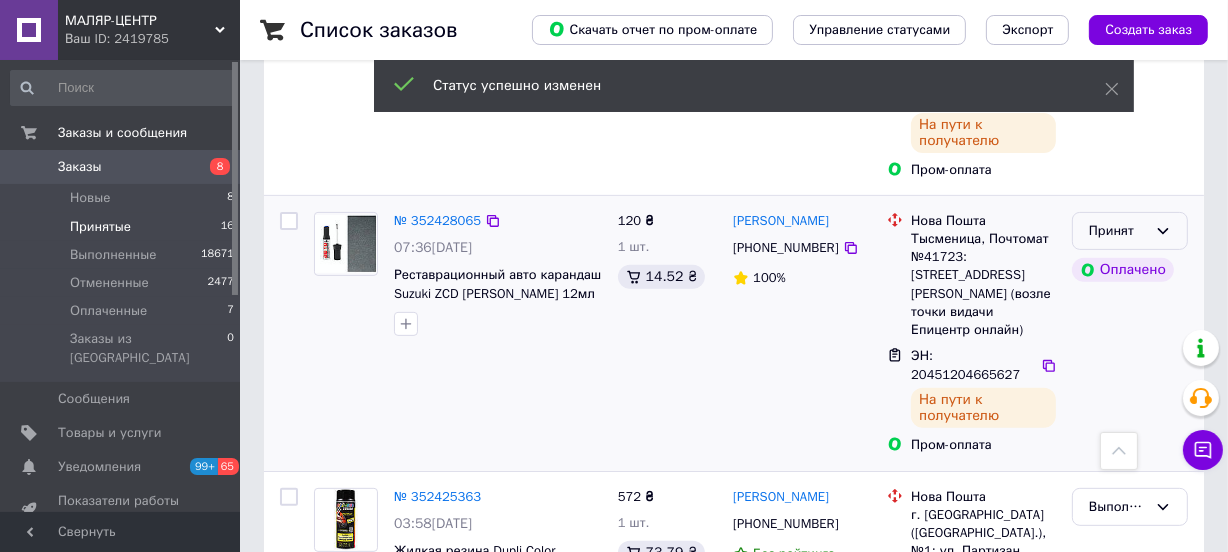 drag, startPoint x: 1165, startPoint y: 170, endPoint x: 1156, endPoint y: 176, distance: 10.816654 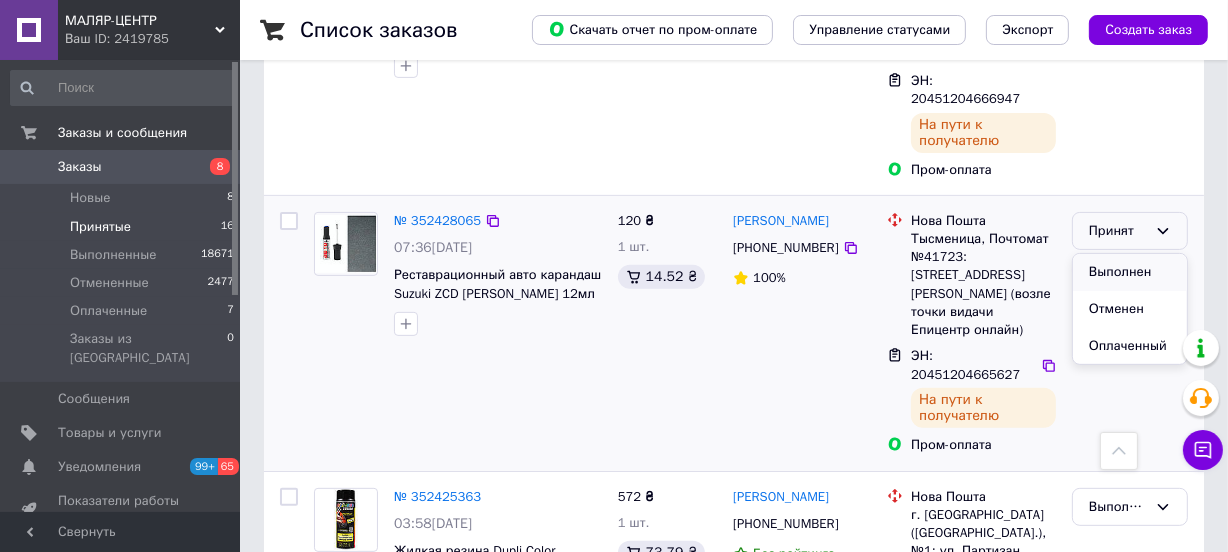 click on "Выполнен" at bounding box center (1130, 272) 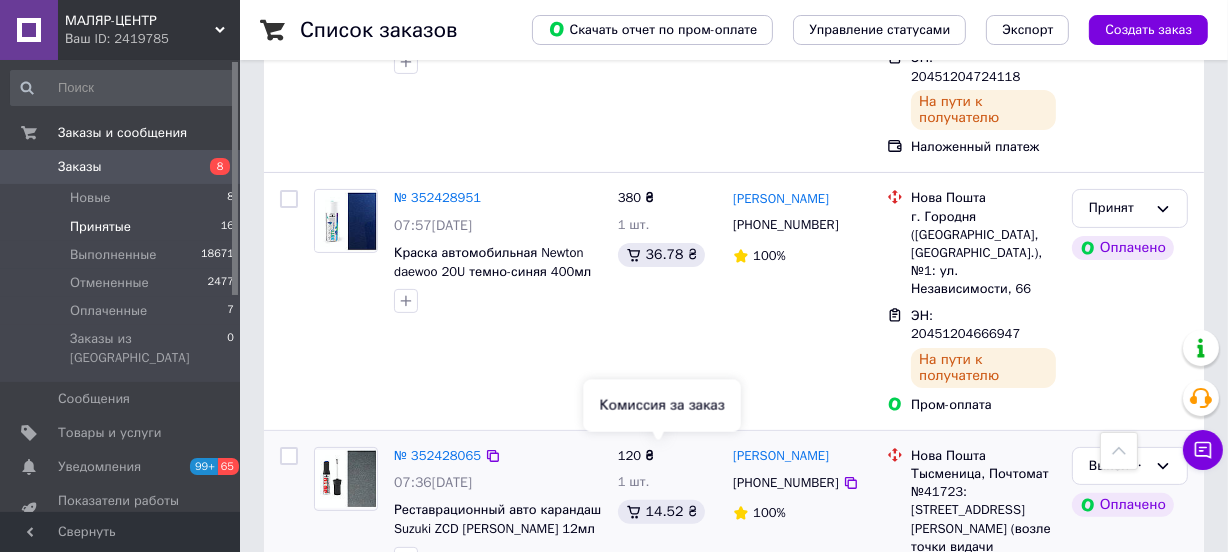 scroll, scrollTop: 345, scrollLeft: 0, axis: vertical 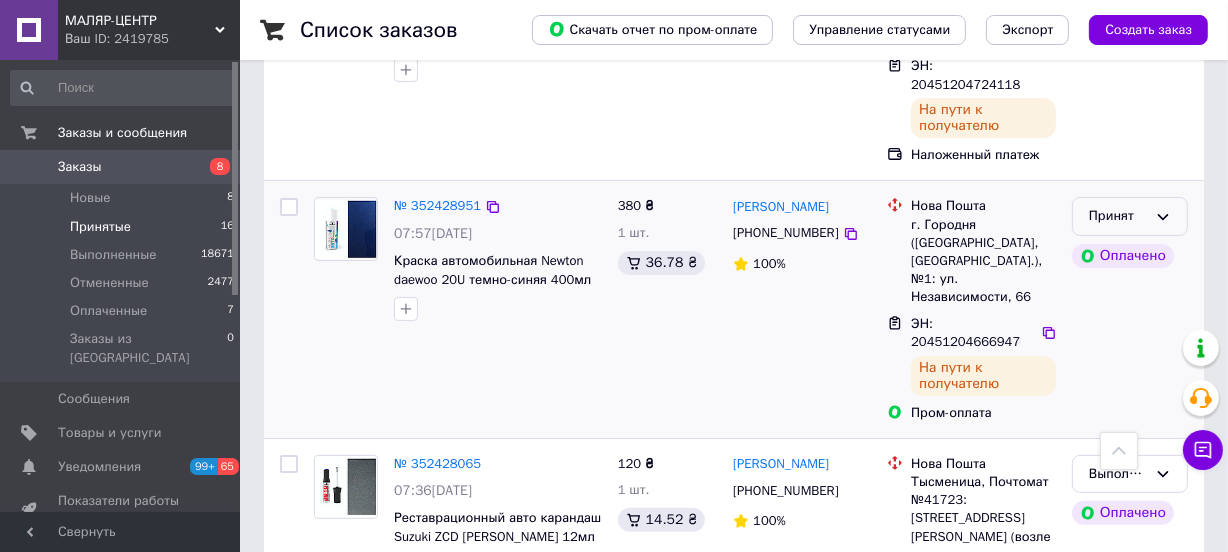 click 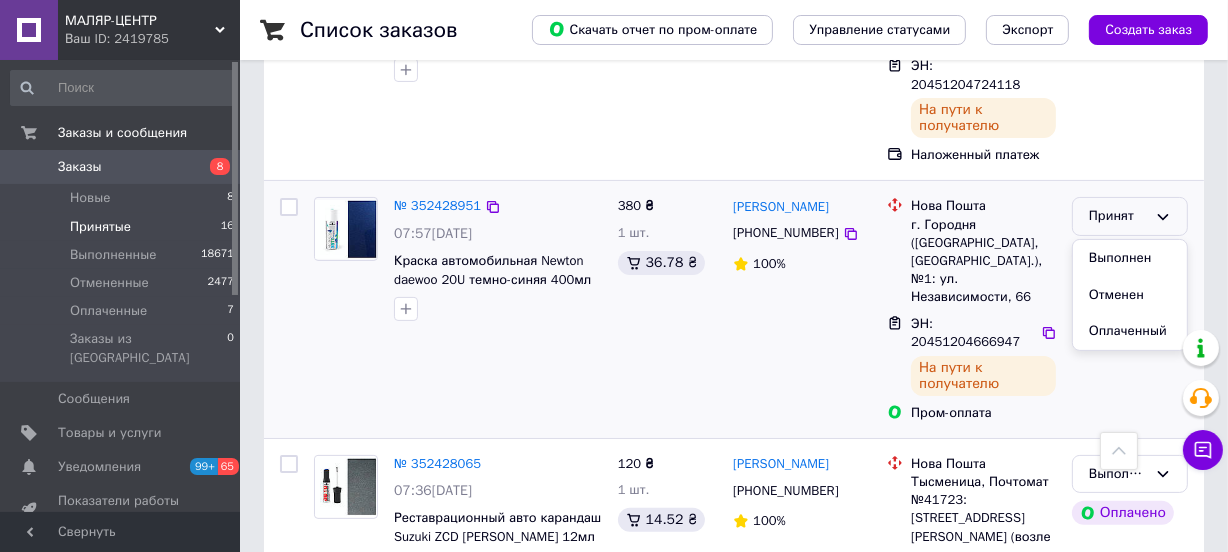 click on "Выполнен" at bounding box center (1130, 258) 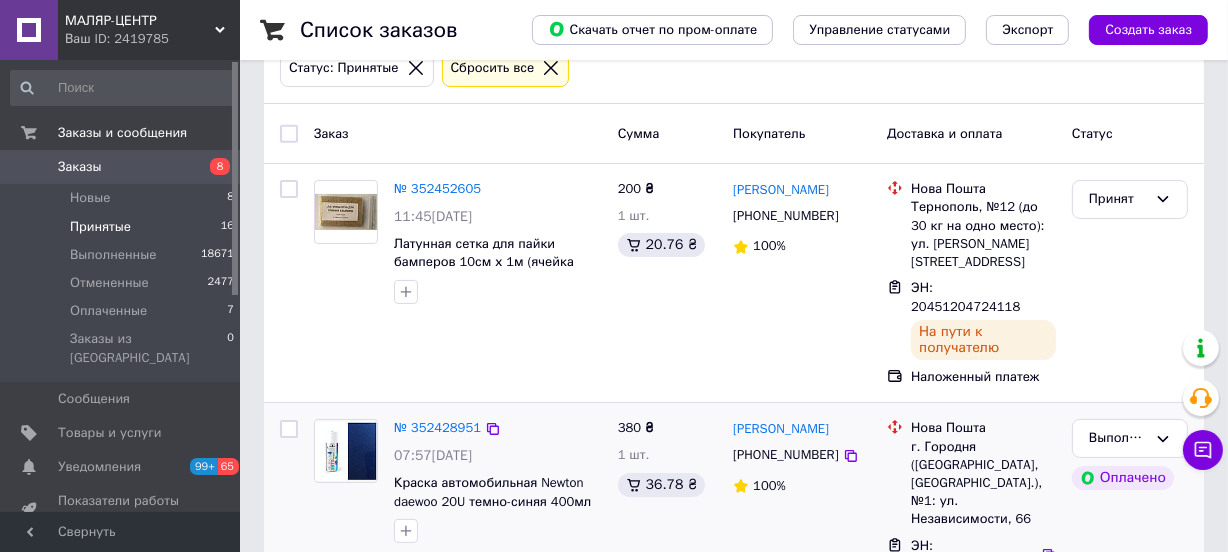 scroll, scrollTop: 163, scrollLeft: 0, axis: vertical 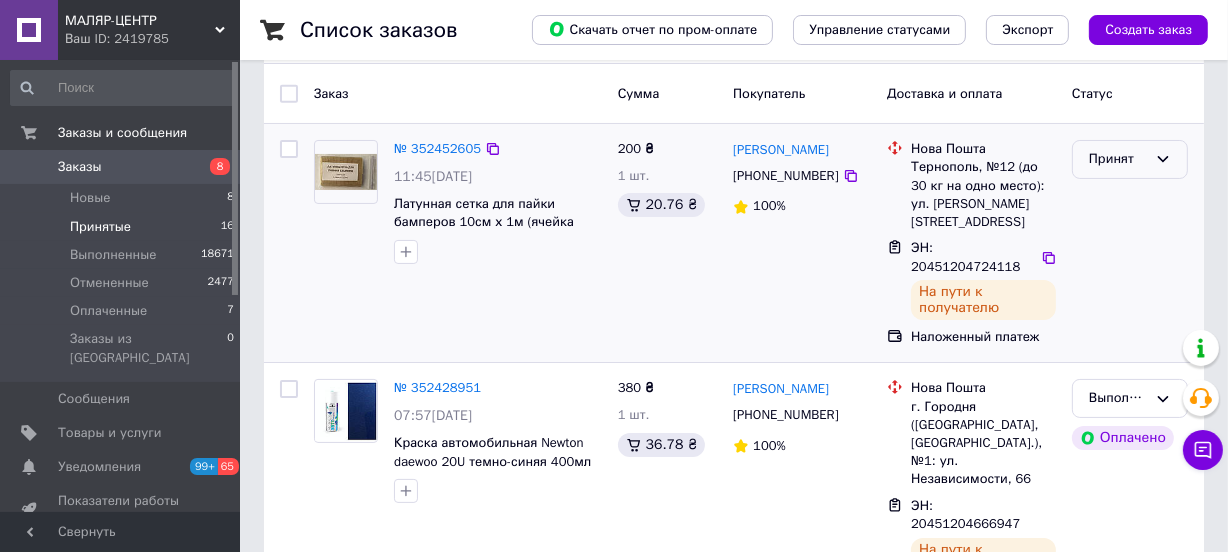 click 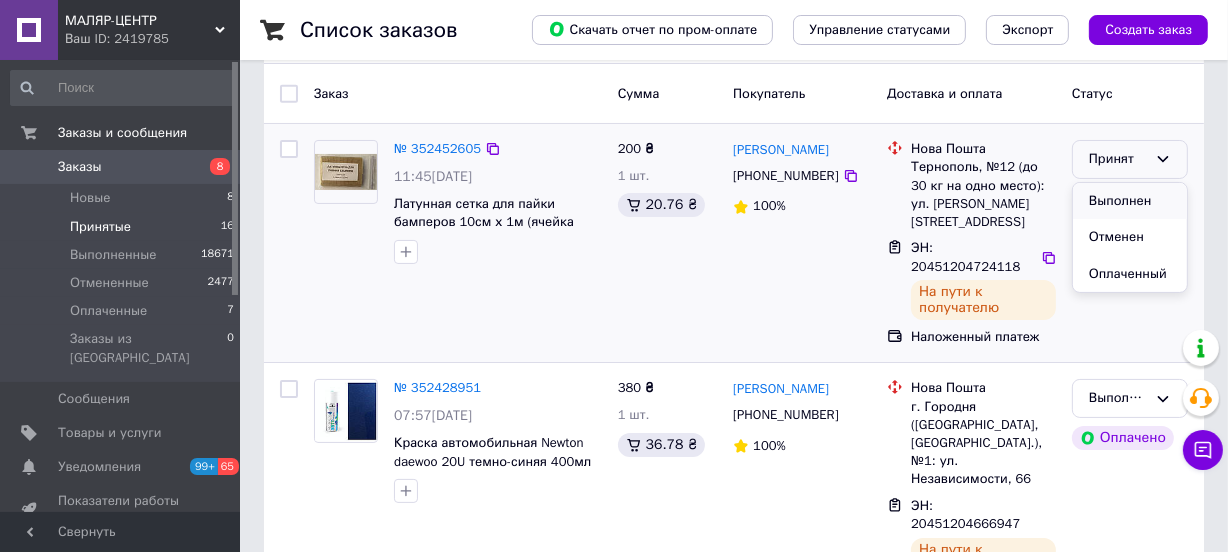 click on "Выполнен" at bounding box center [1130, 201] 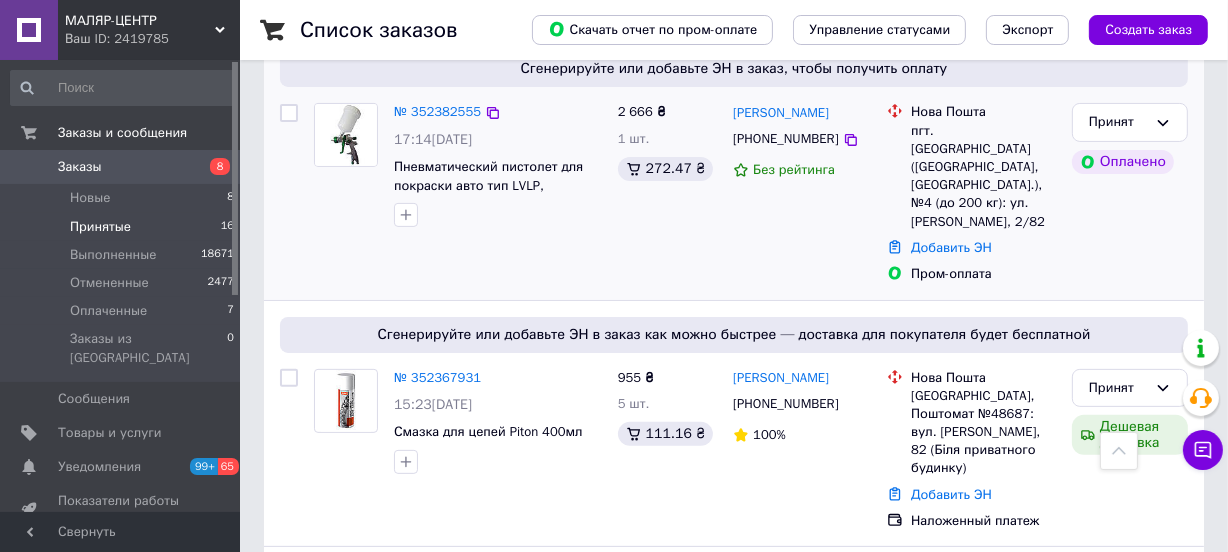 scroll, scrollTop: 345, scrollLeft: 0, axis: vertical 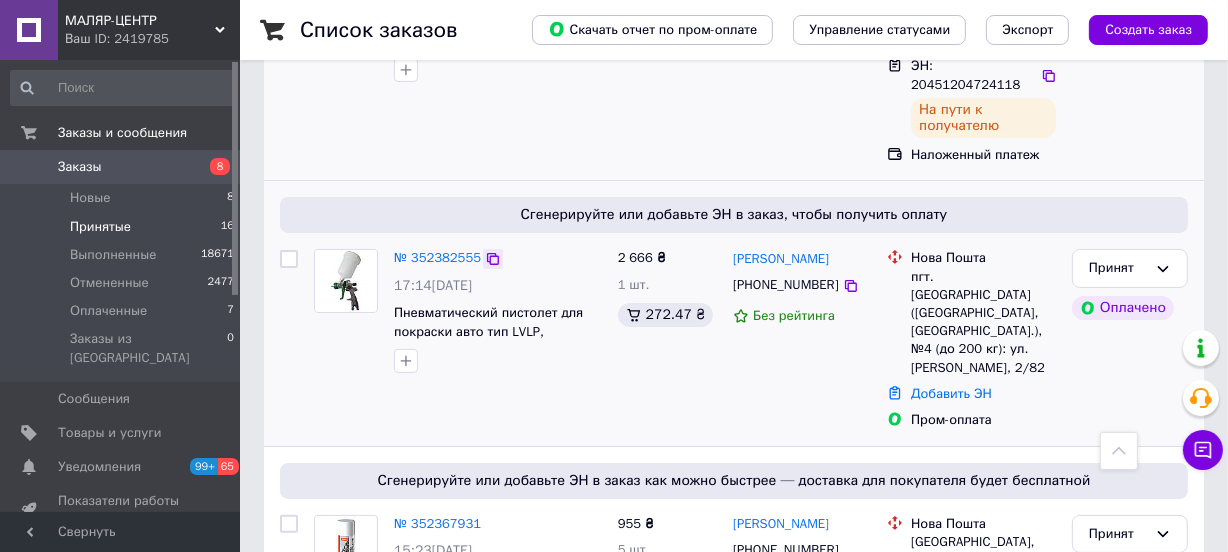 click 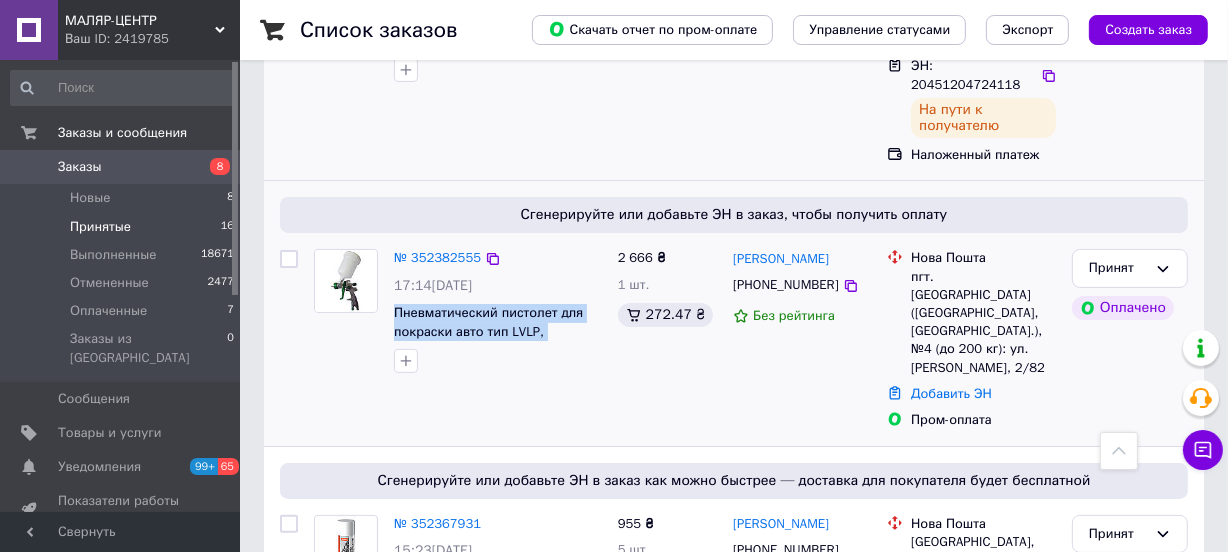 drag, startPoint x: 391, startPoint y: 265, endPoint x: 449, endPoint y: 342, distance: 96.40021 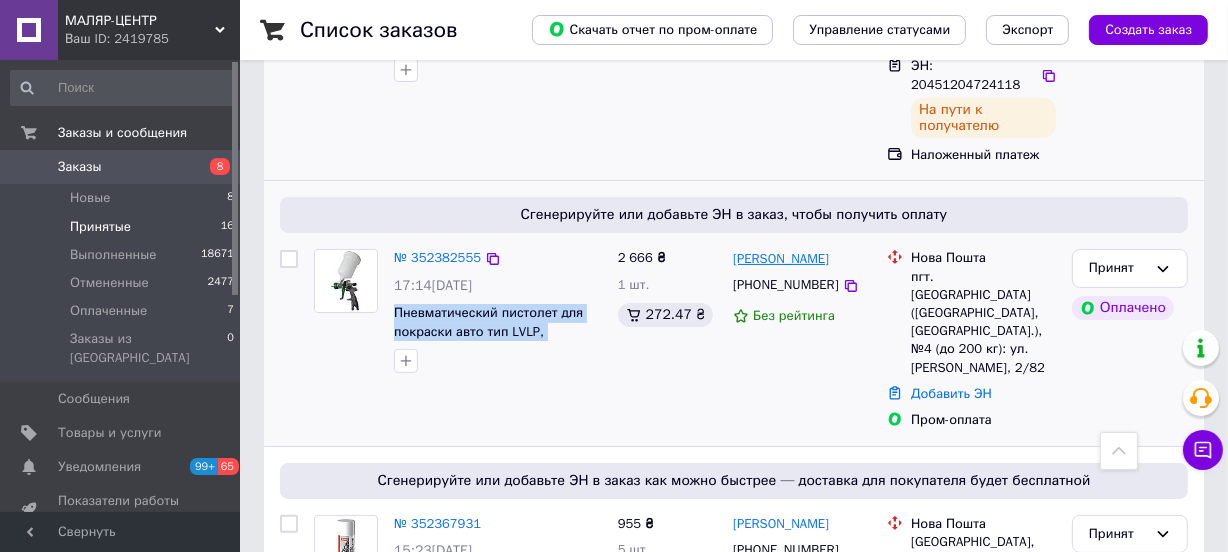 drag, startPoint x: 848, startPoint y: 216, endPoint x: 733, endPoint y: 222, distance: 115.15642 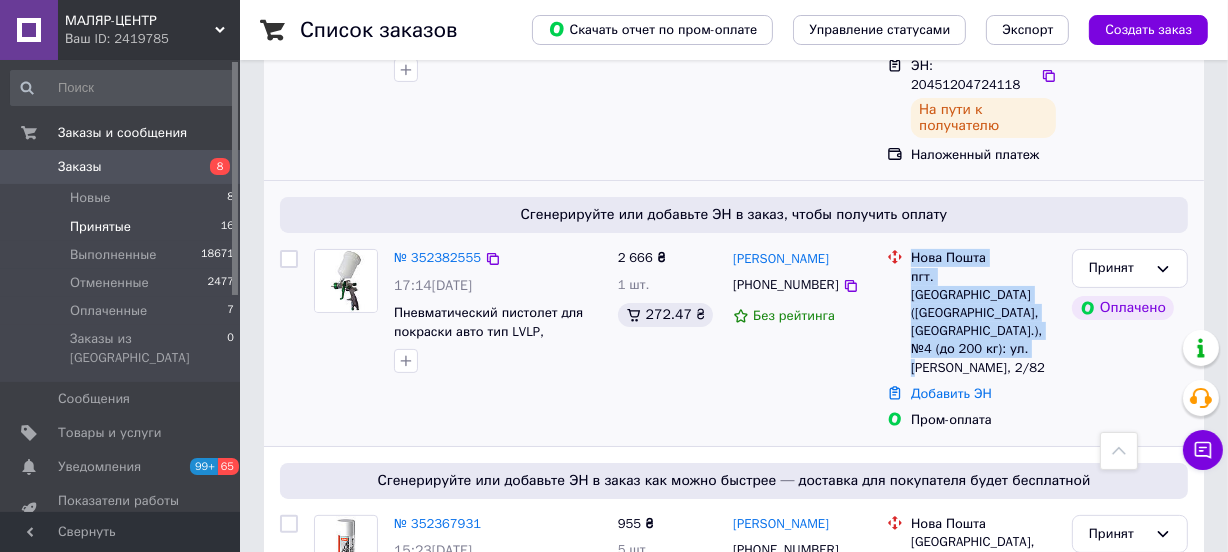 drag, startPoint x: 904, startPoint y: 233, endPoint x: 1009, endPoint y: 311, distance: 130.80138 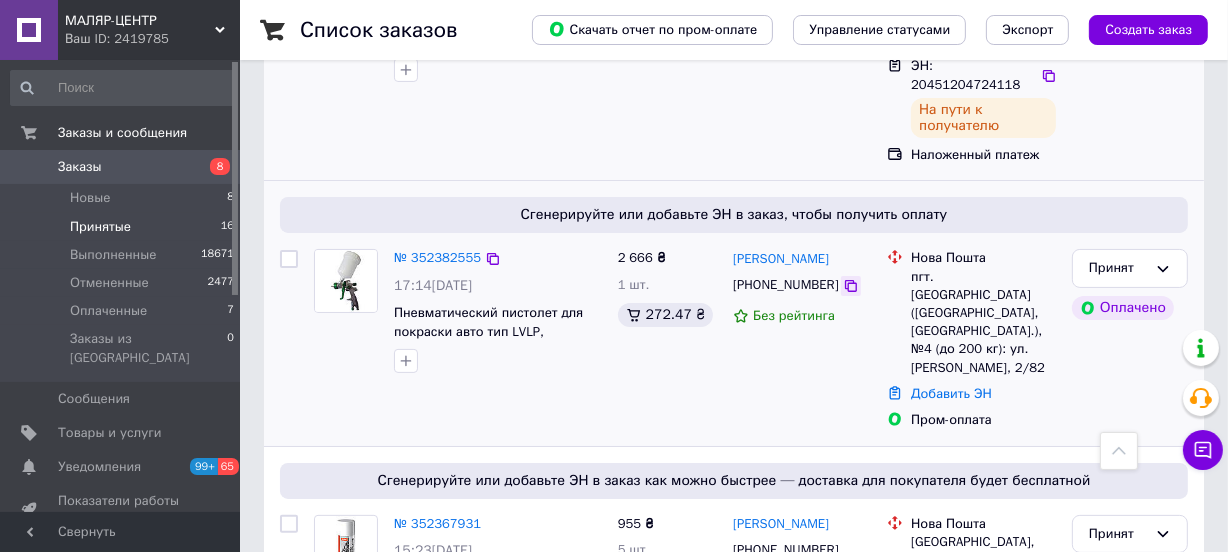 click 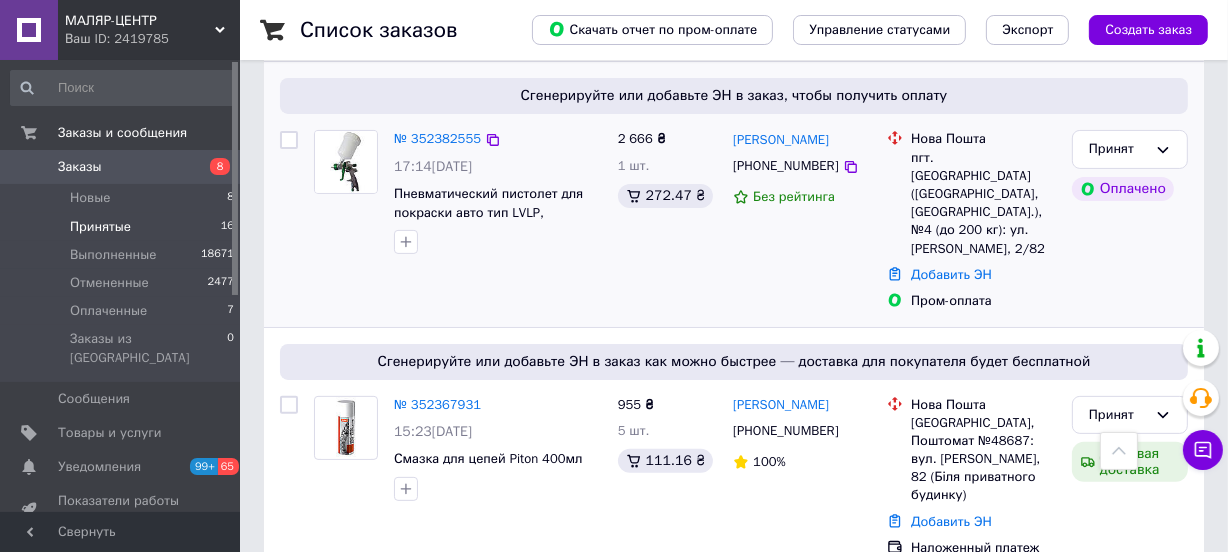 scroll, scrollTop: 466, scrollLeft: 0, axis: vertical 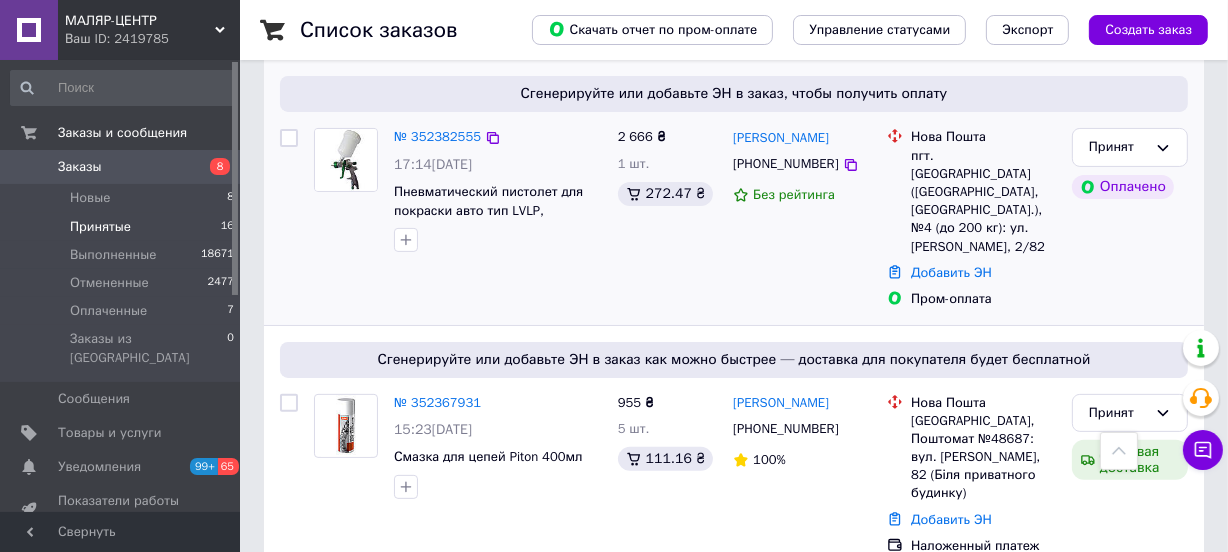 drag, startPoint x: 851, startPoint y: 101, endPoint x: 728, endPoint y: 106, distance: 123.101585 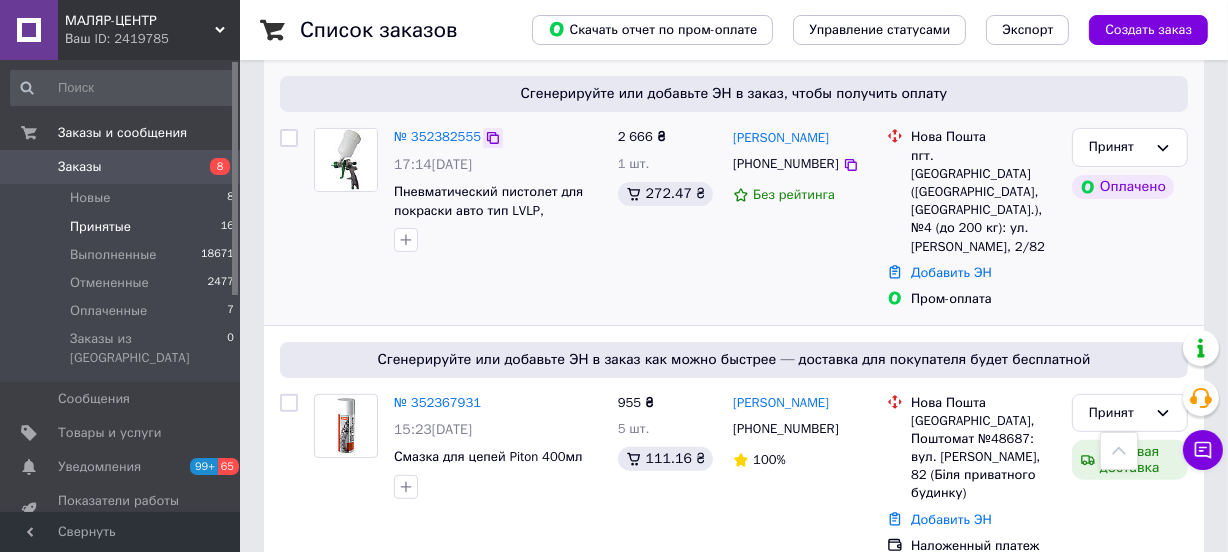 click 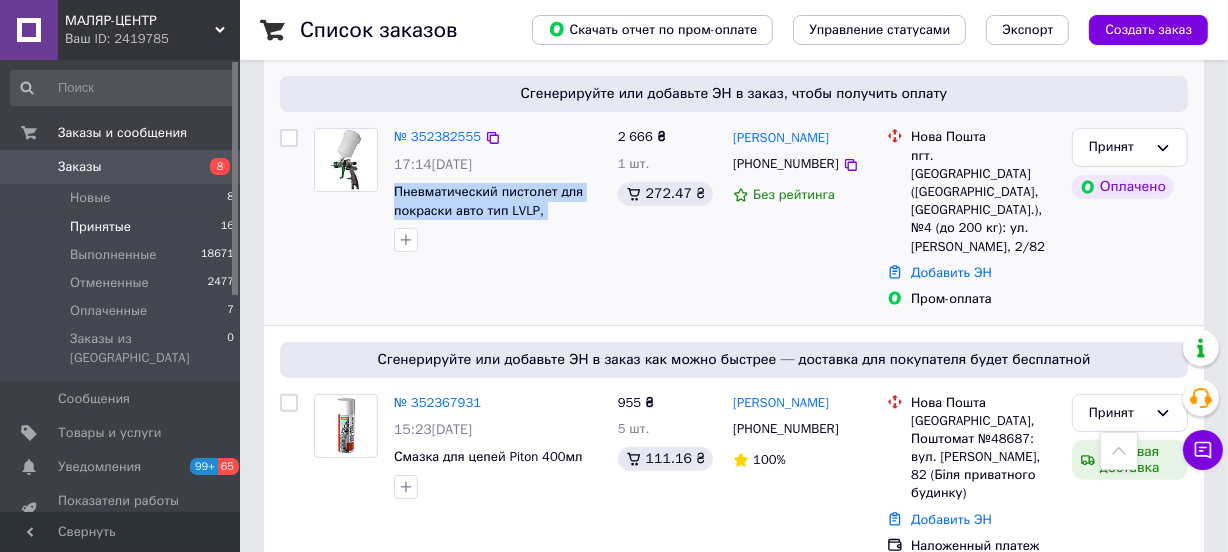 drag, startPoint x: 391, startPoint y: 139, endPoint x: 438, endPoint y: 206, distance: 81.84131 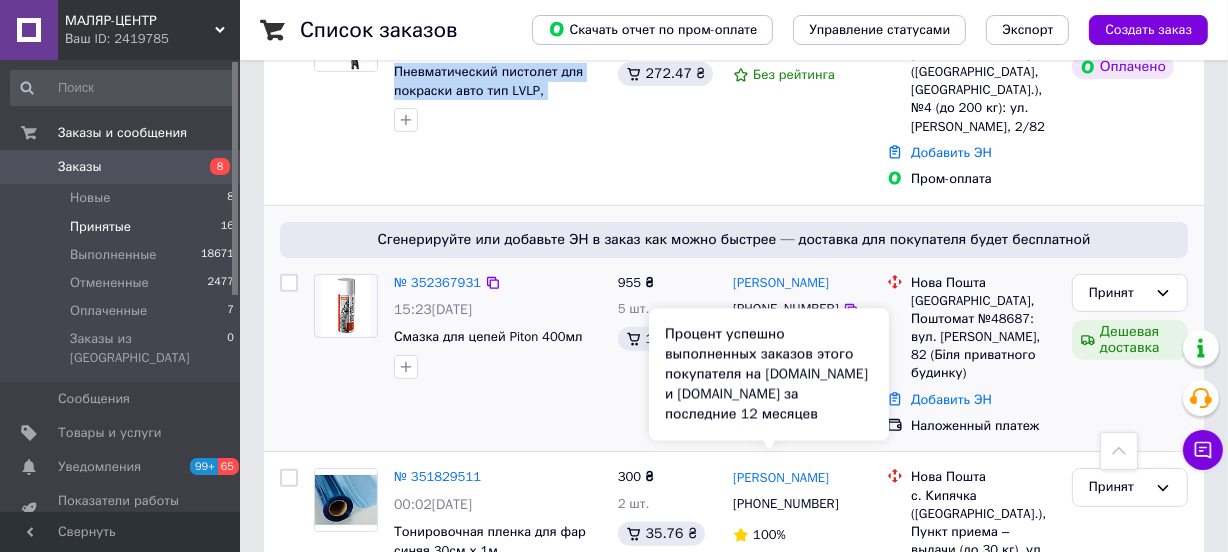 scroll, scrollTop: 579, scrollLeft: 0, axis: vertical 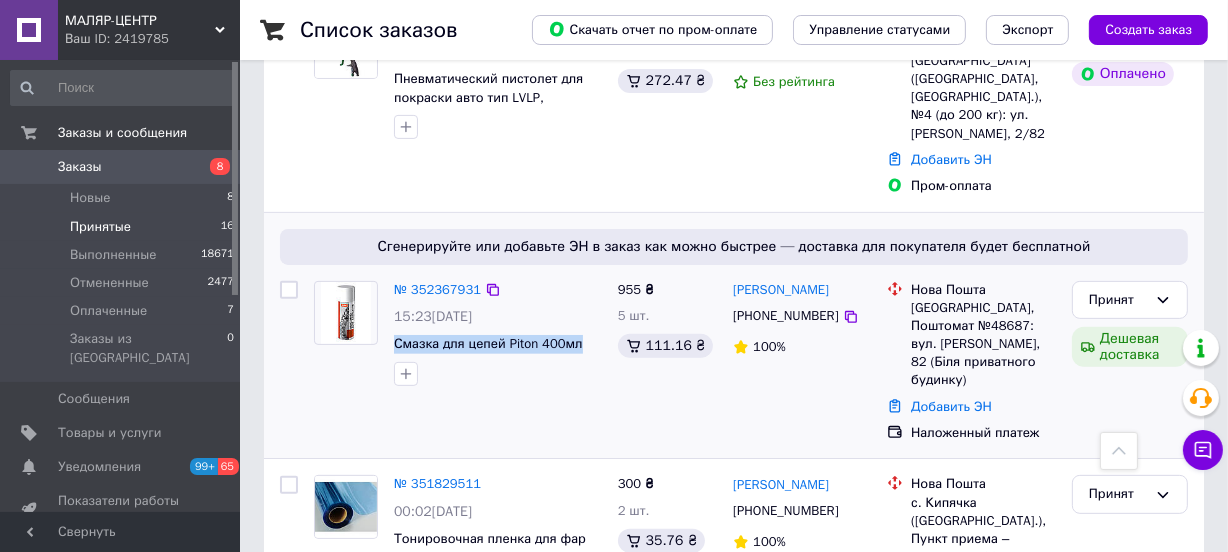 drag, startPoint x: 391, startPoint y: 283, endPoint x: 584, endPoint y: 283, distance: 193 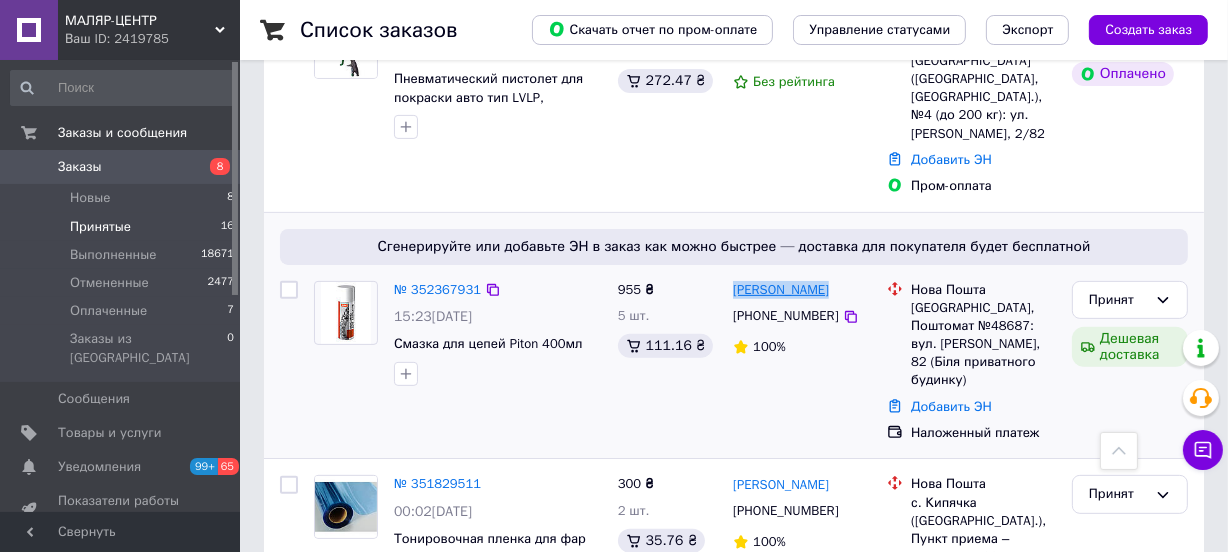 drag, startPoint x: 823, startPoint y: 232, endPoint x: 736, endPoint y: 234, distance: 87.02299 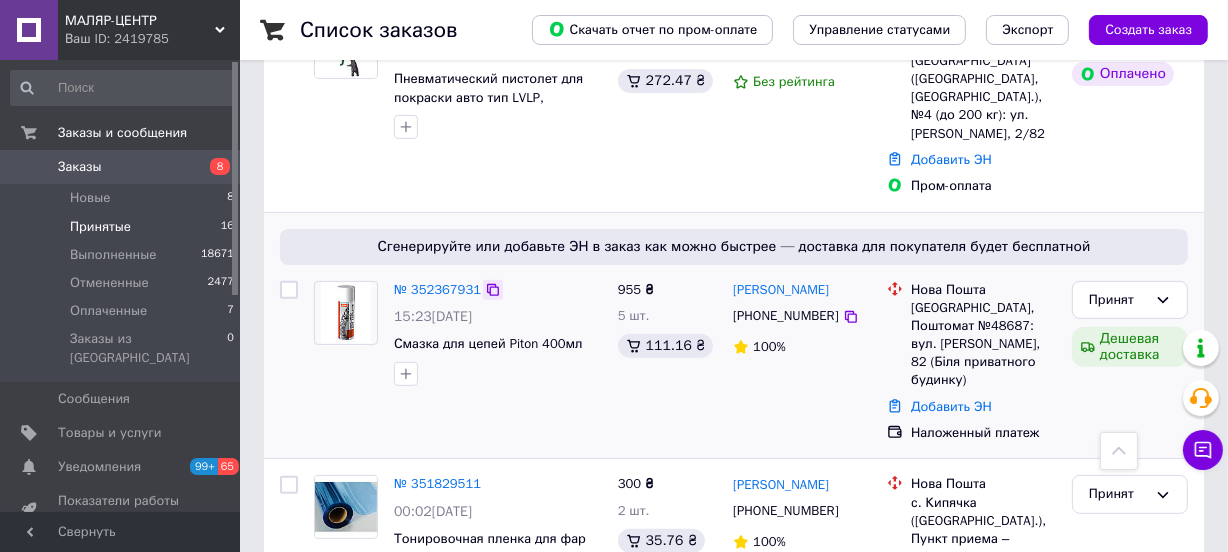 click 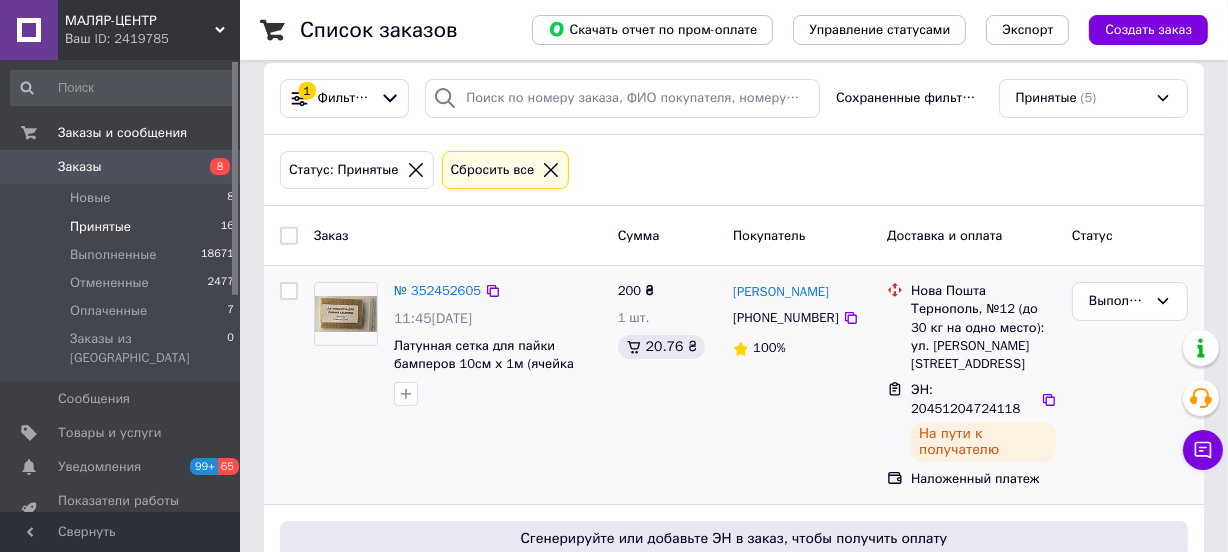 scroll, scrollTop: 0, scrollLeft: 0, axis: both 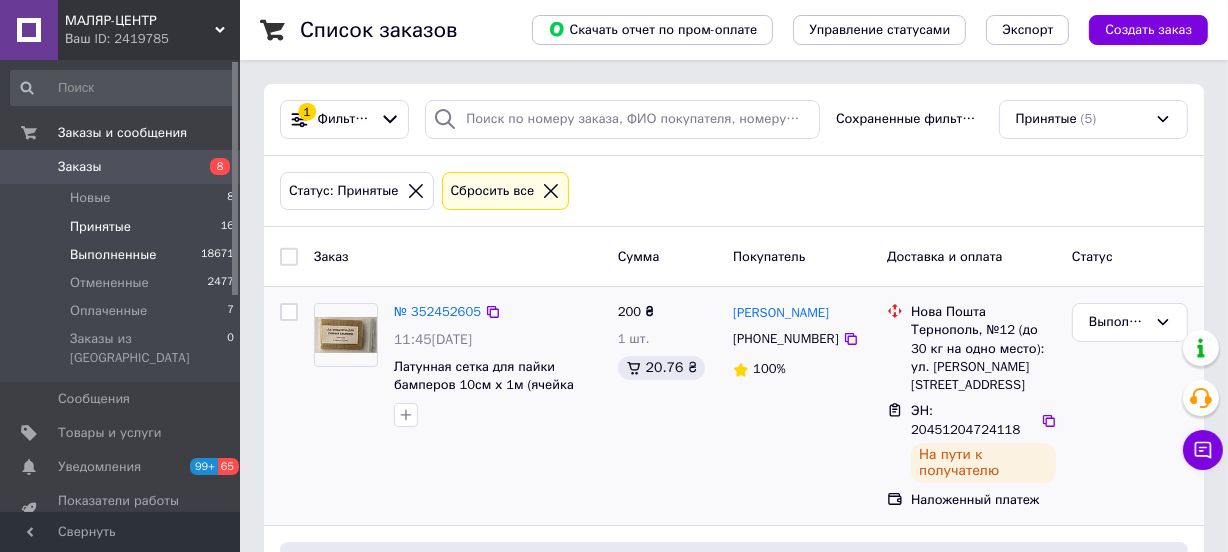 click on "Выполненные" at bounding box center (113, 255) 